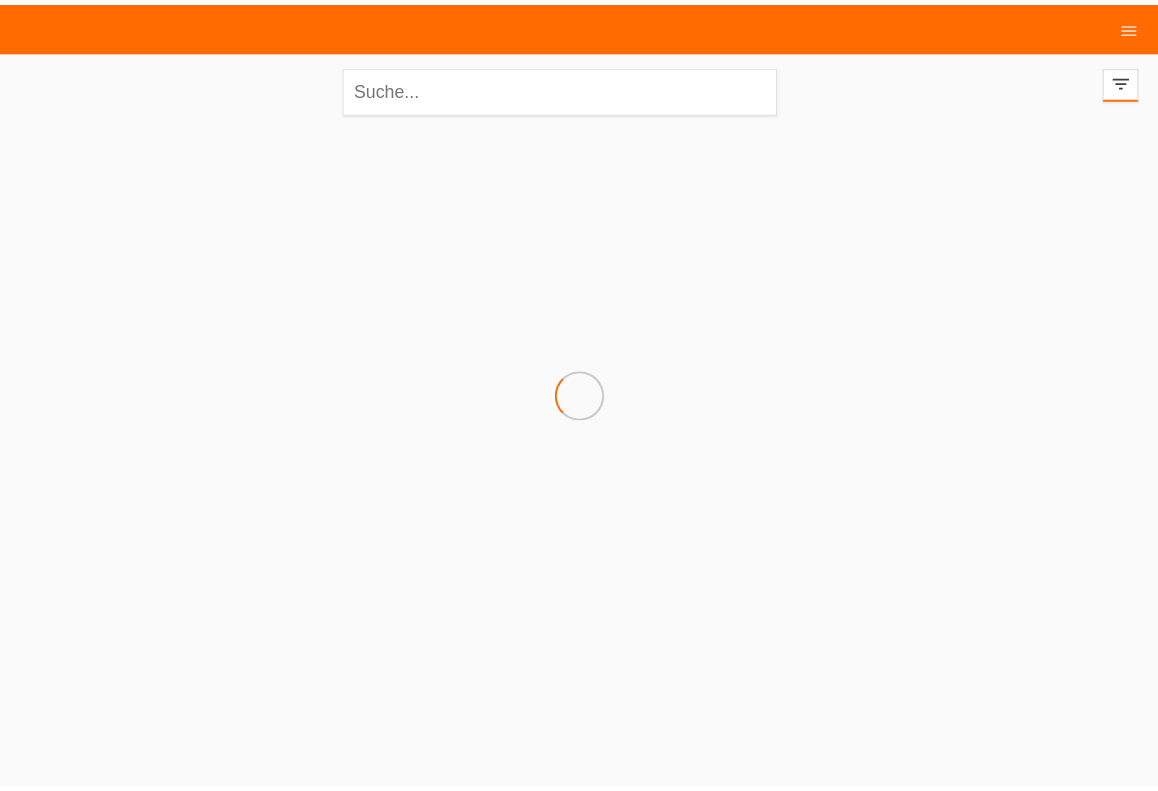 scroll, scrollTop: 0, scrollLeft: 0, axis: both 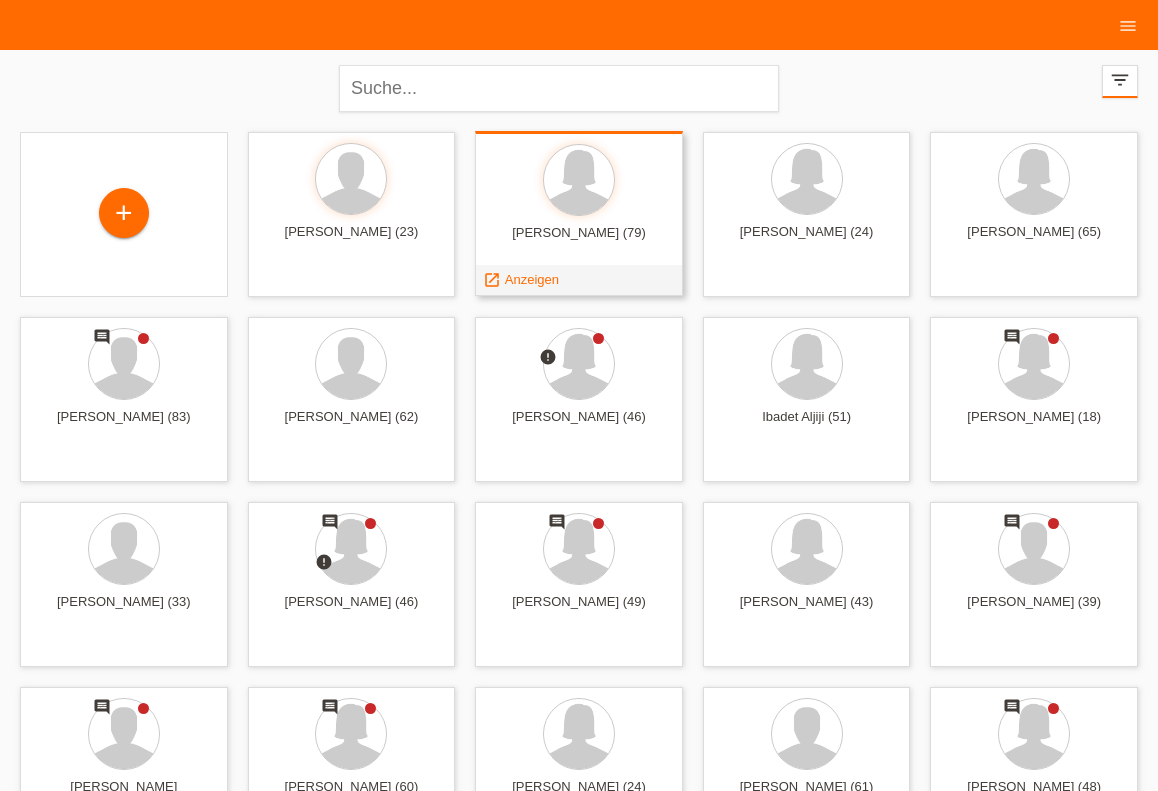 click at bounding box center [579, 181] 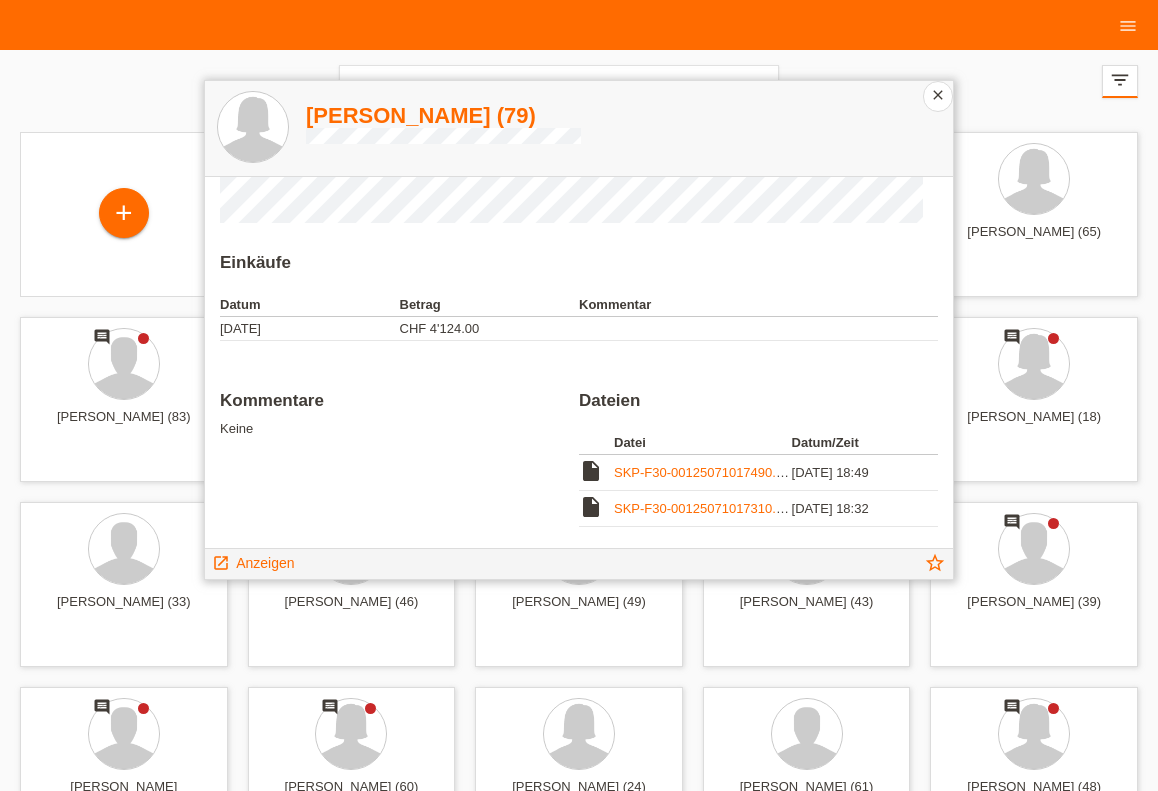 scroll, scrollTop: 82, scrollLeft: 0, axis: vertical 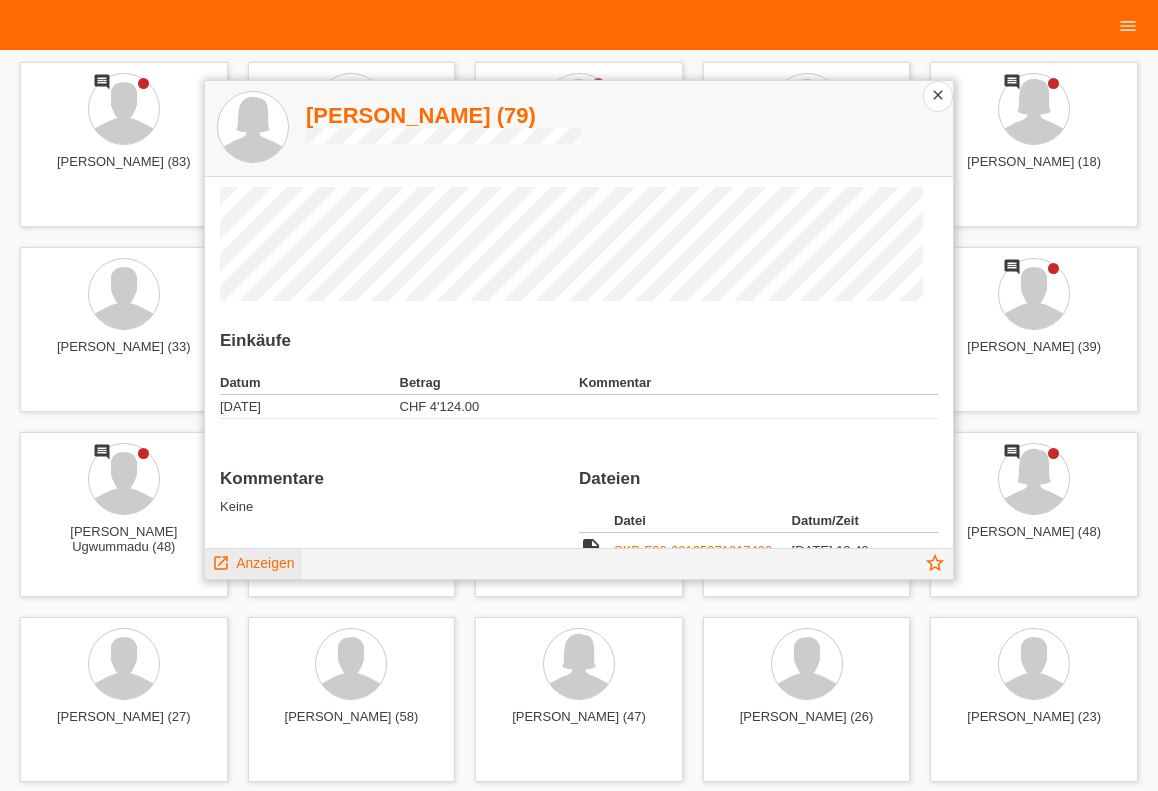 click on "launch   Anzeigen" at bounding box center (253, 564) 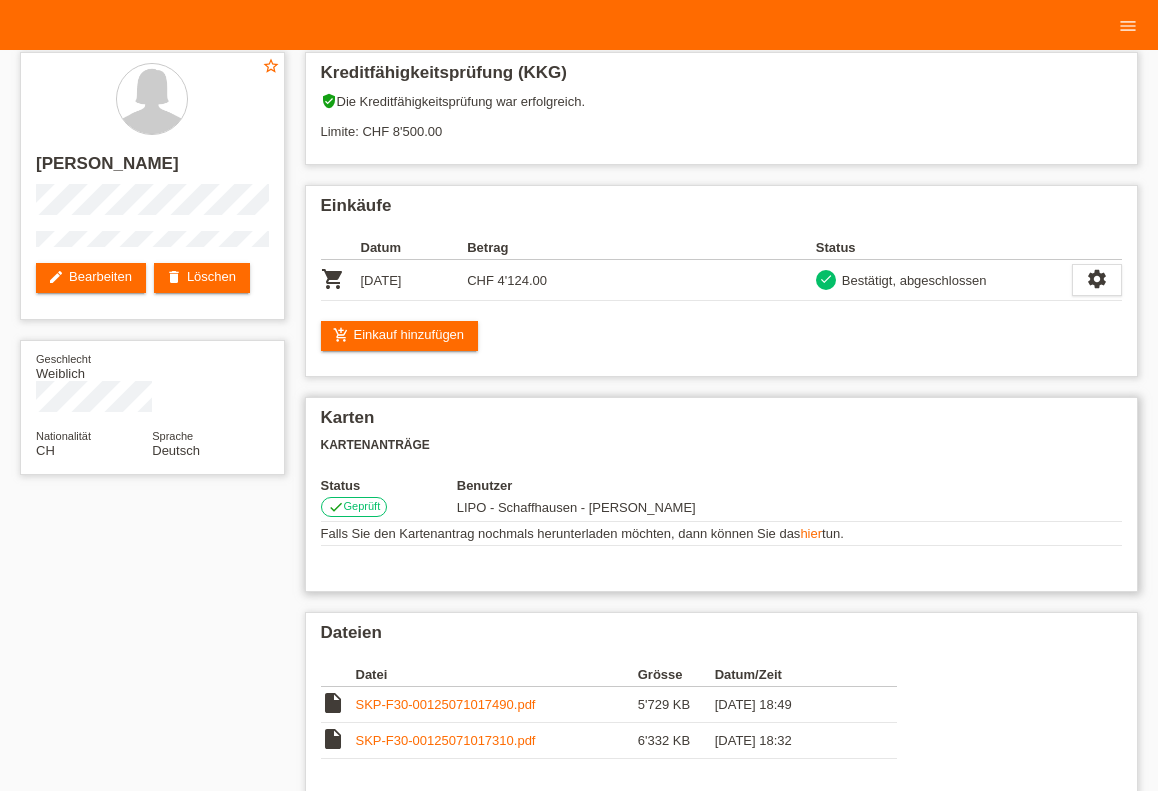 scroll, scrollTop: 0, scrollLeft: 0, axis: both 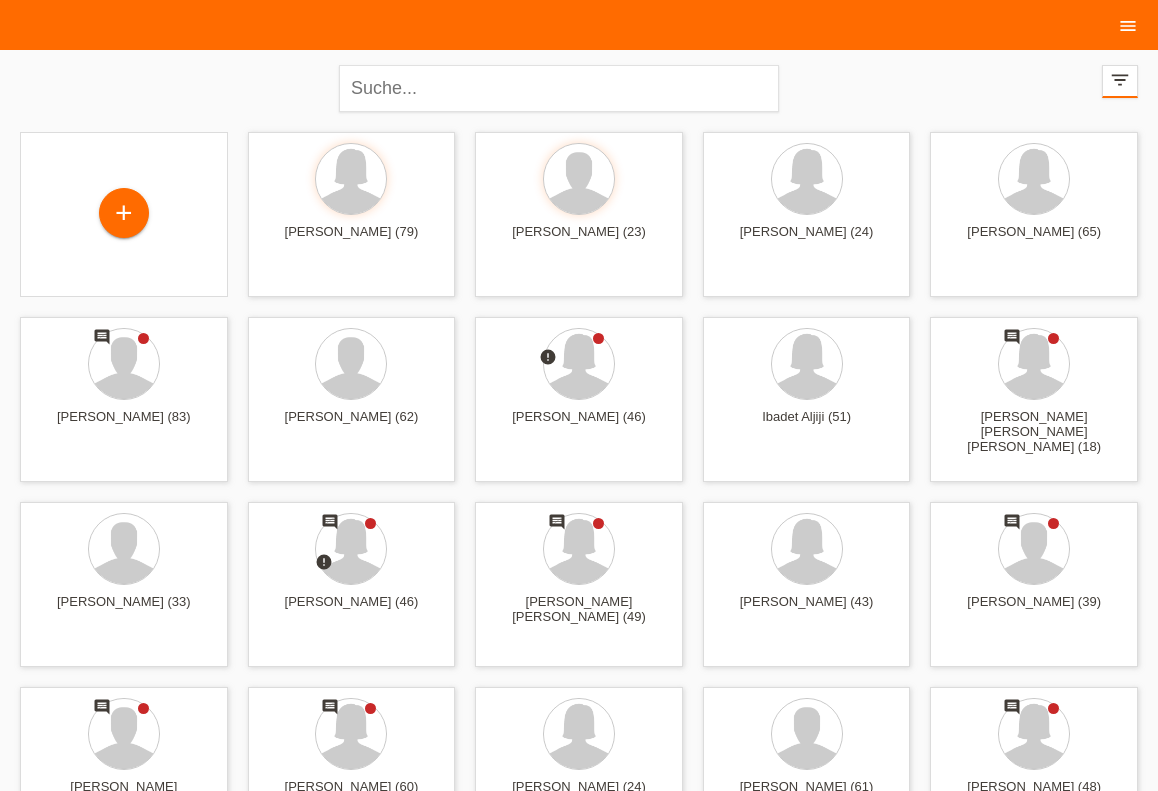 click on "menu" at bounding box center [1128, 25] 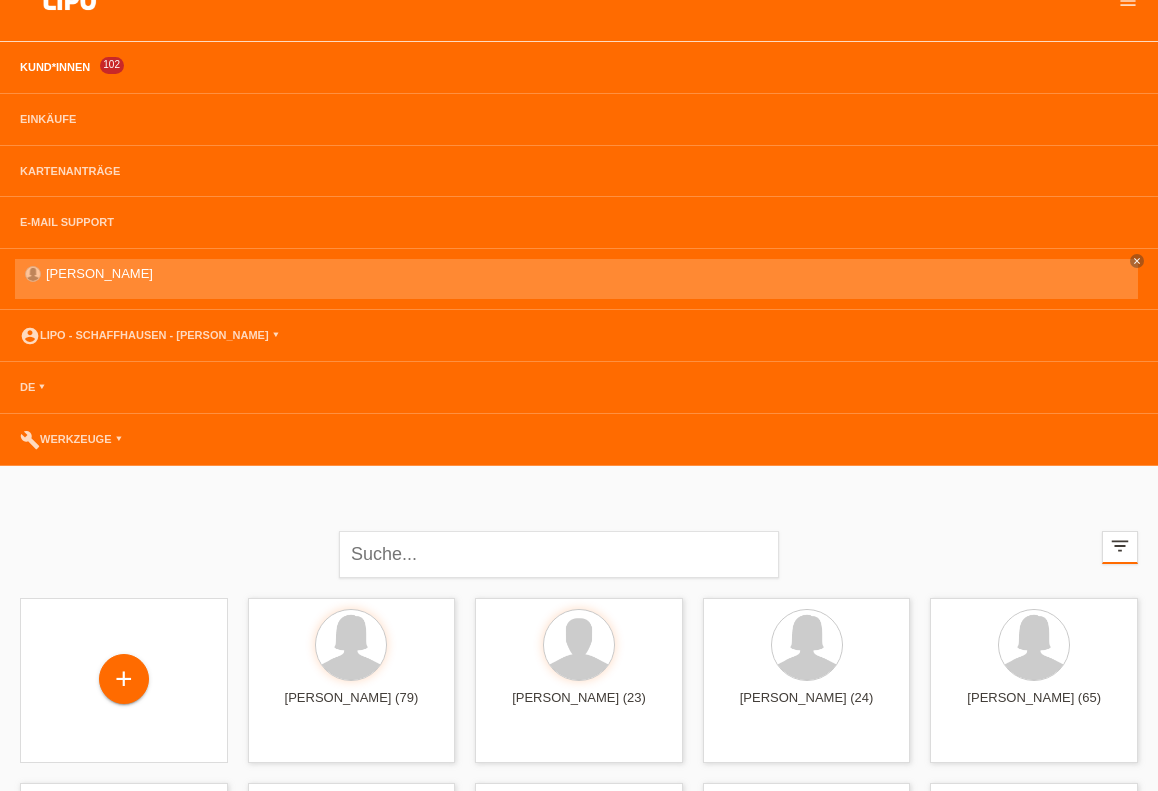 scroll, scrollTop: 330, scrollLeft: 0, axis: vertical 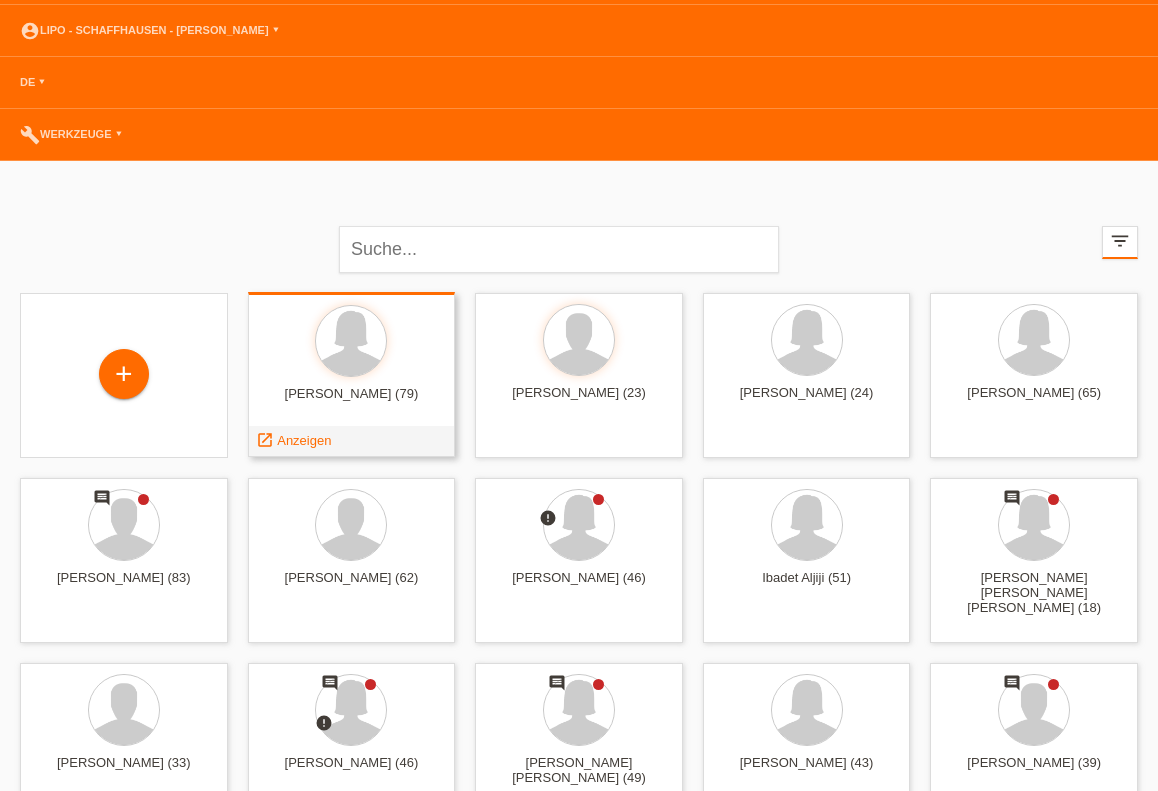 click at bounding box center (352, 342) 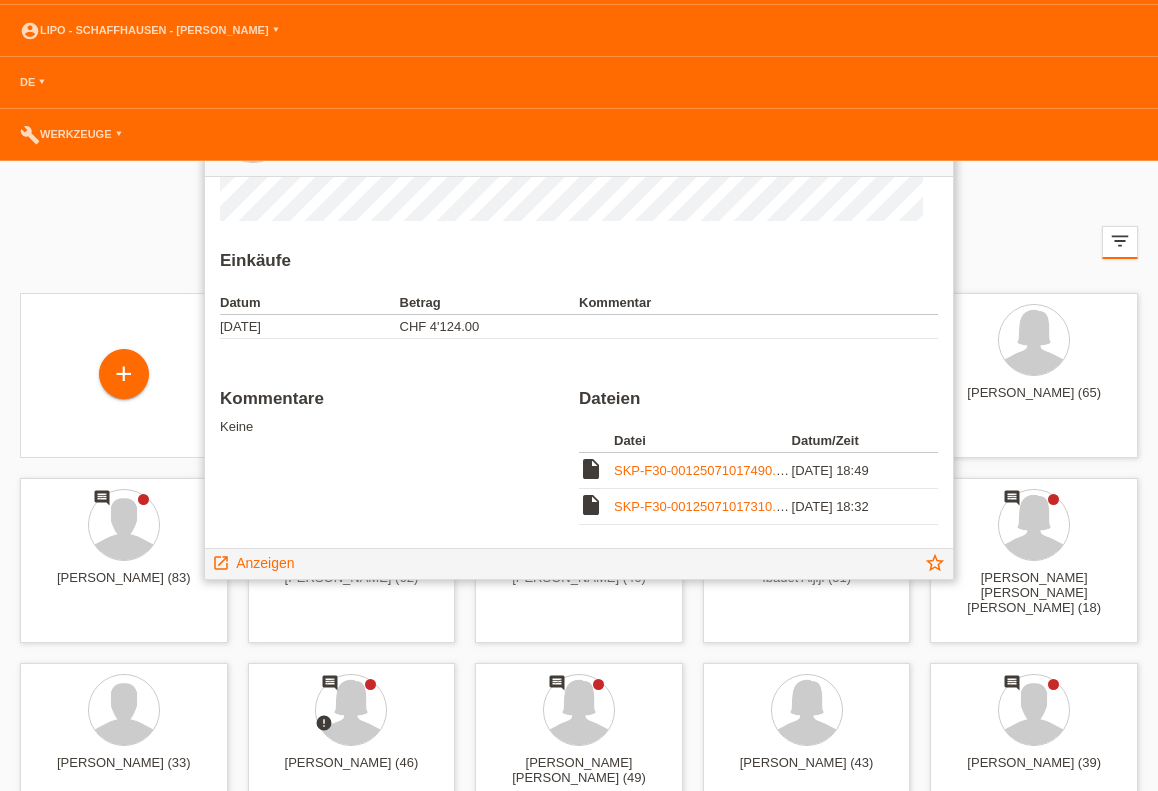 scroll, scrollTop: 82, scrollLeft: 0, axis: vertical 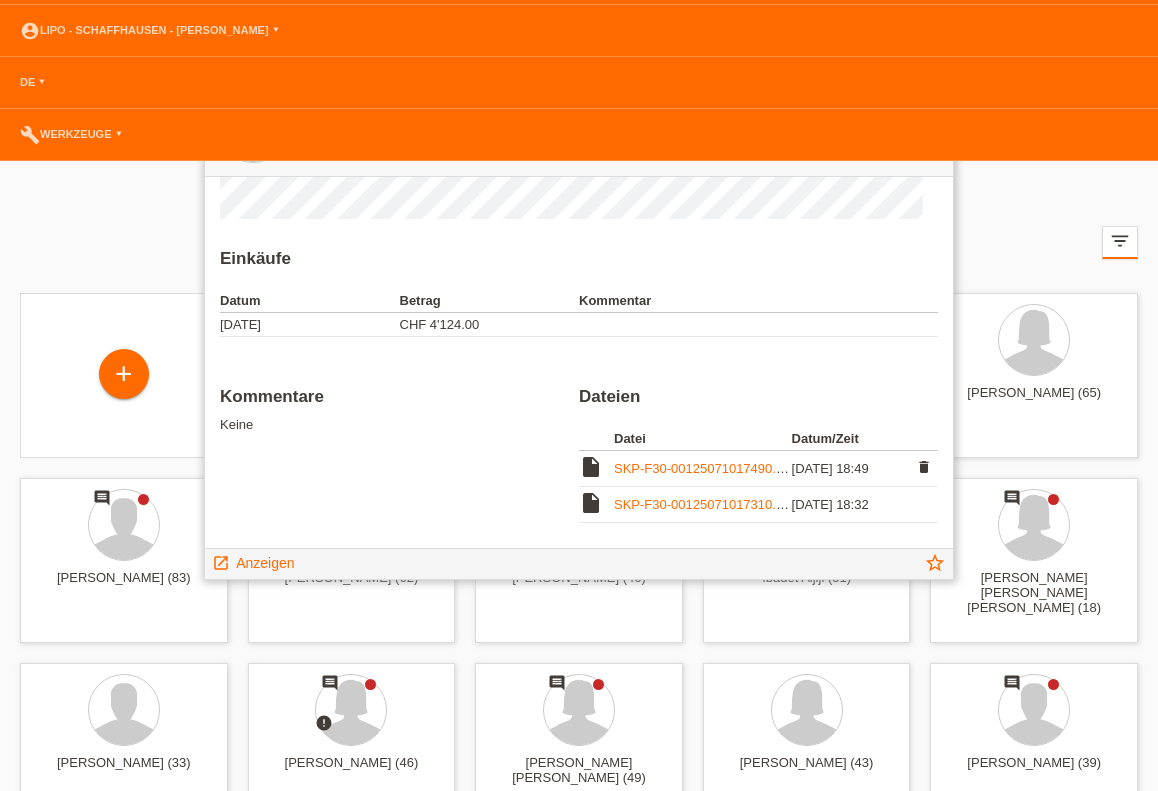 click on "SKP-F30-00125071017490.pdf" at bounding box center (704, 468) 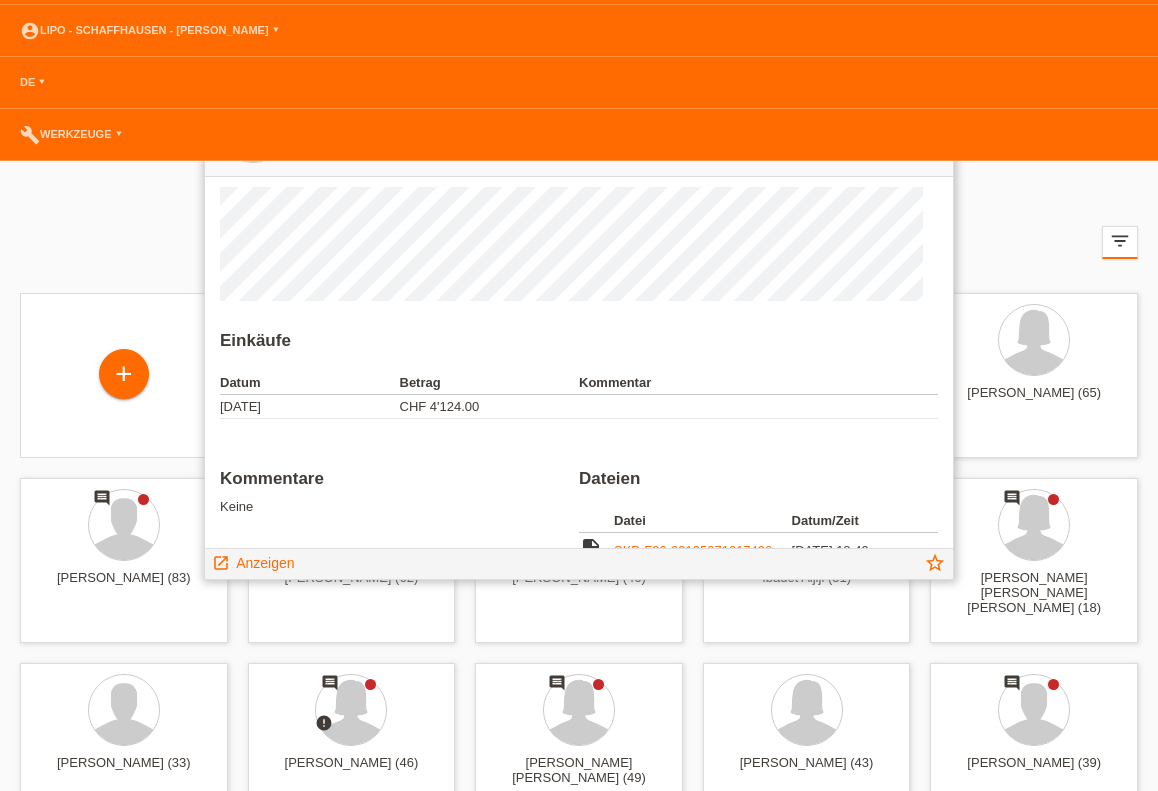 scroll, scrollTop: 0, scrollLeft: 0, axis: both 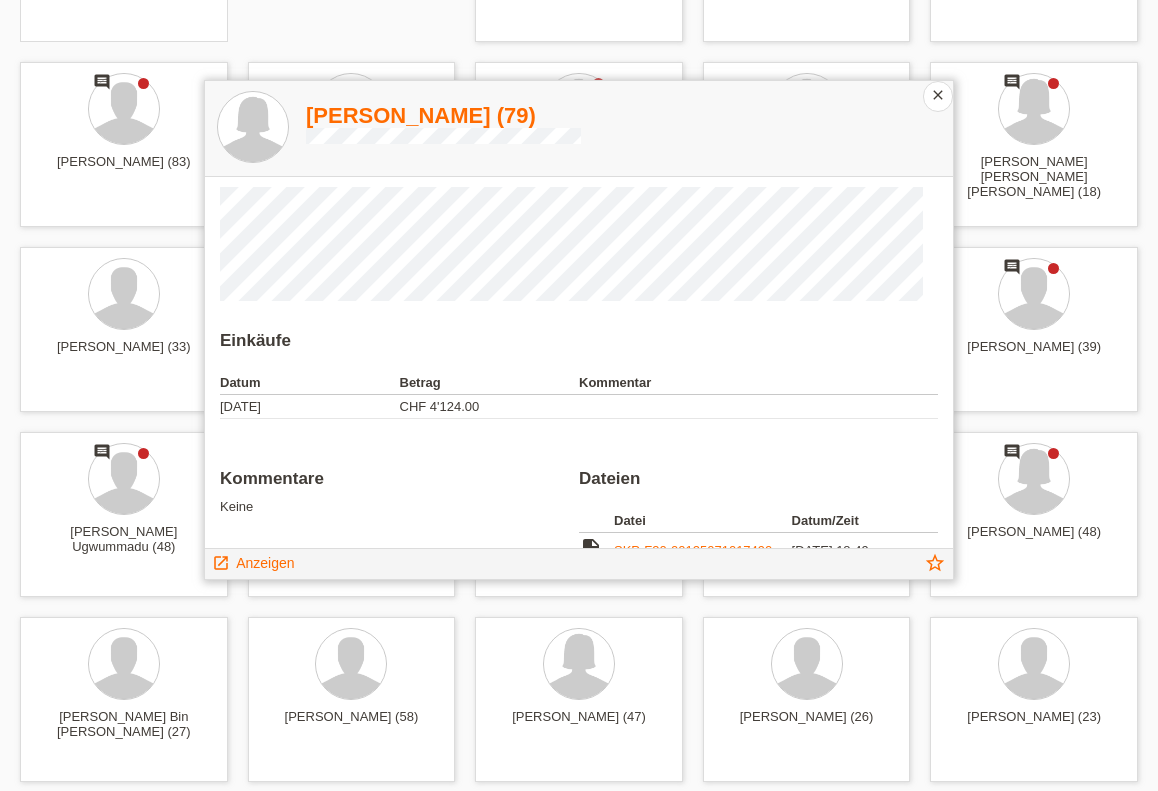 click on "close" at bounding box center (938, 95) 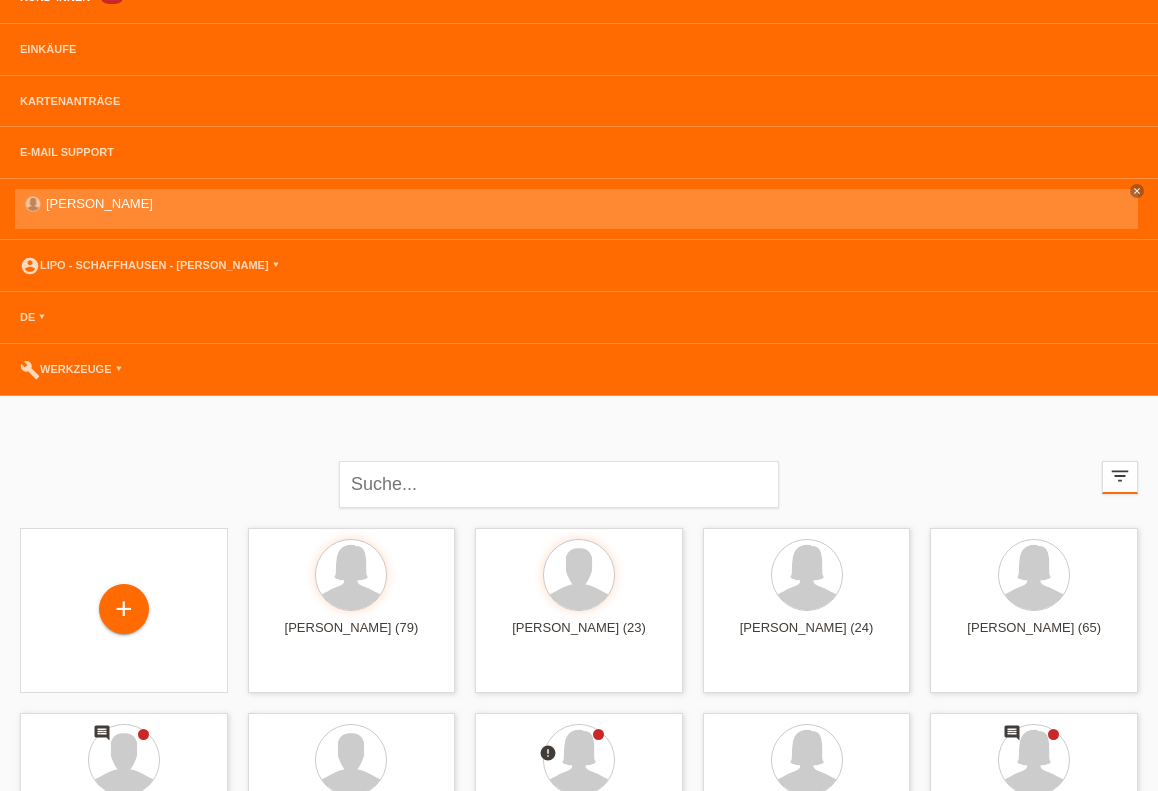 scroll, scrollTop: 86, scrollLeft: 0, axis: vertical 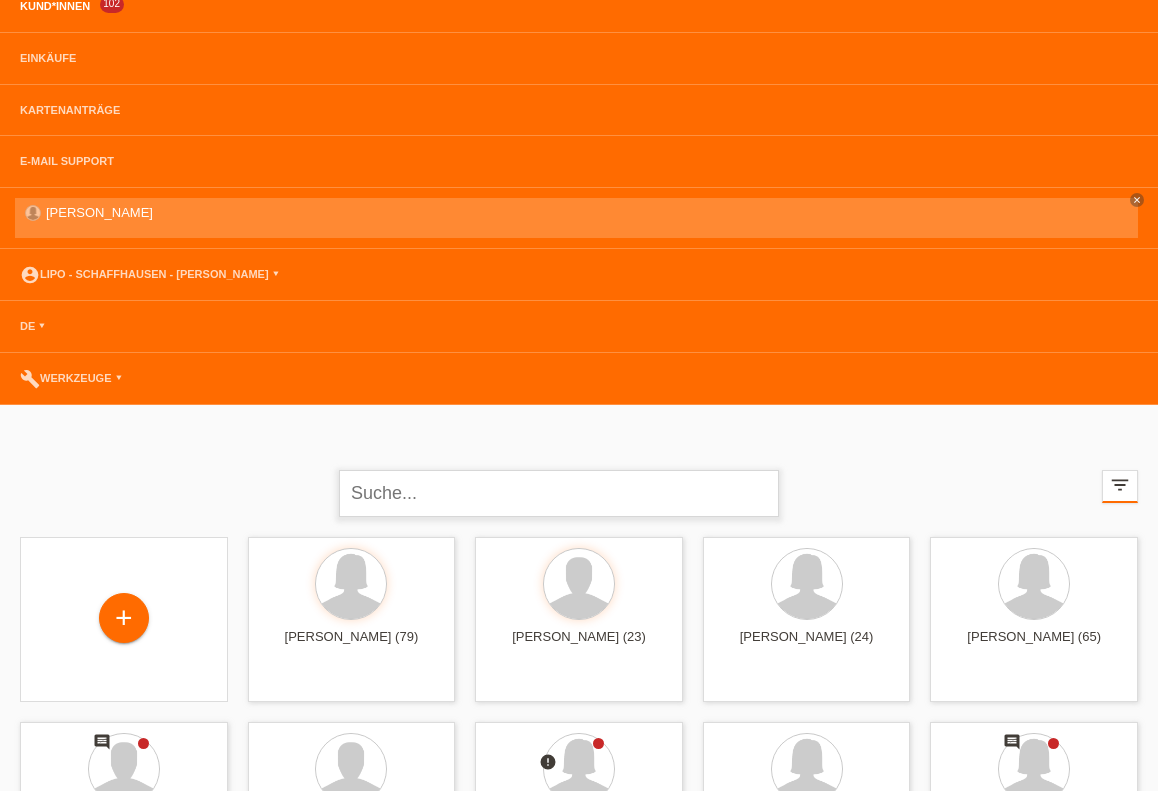 click at bounding box center (559, 493) 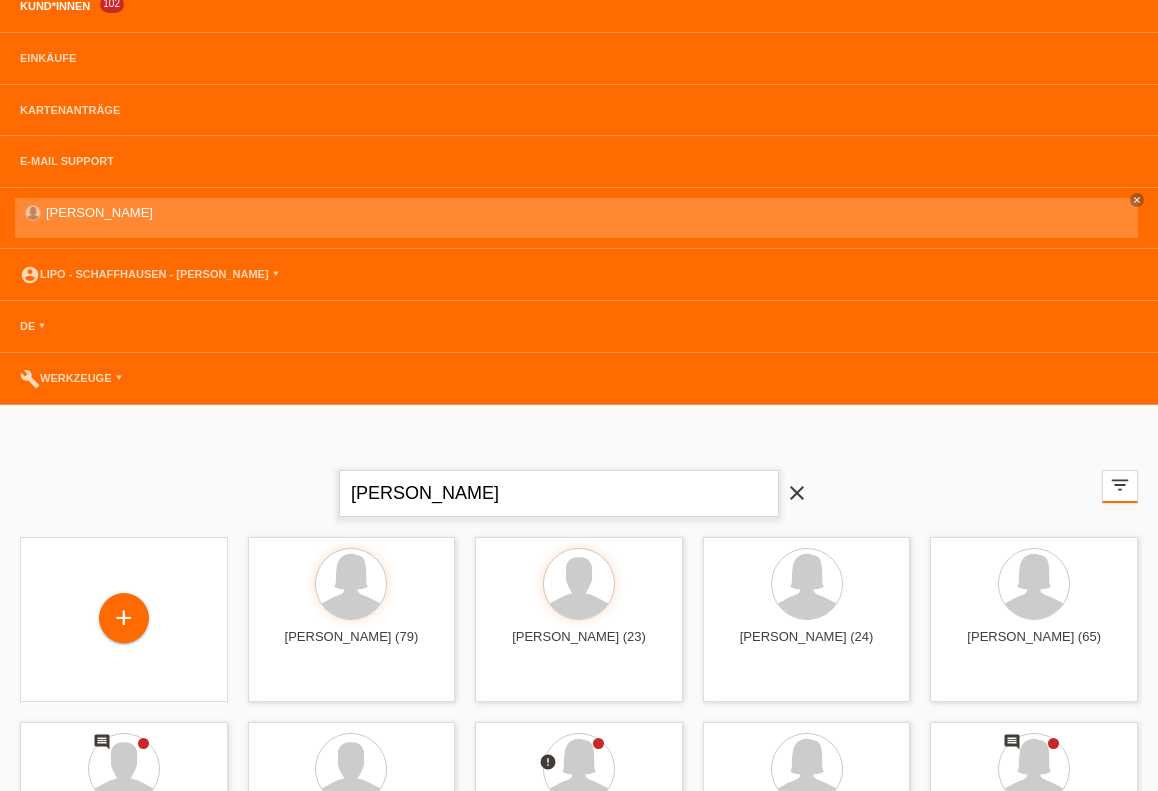 type on "[PERSON_NAME]" 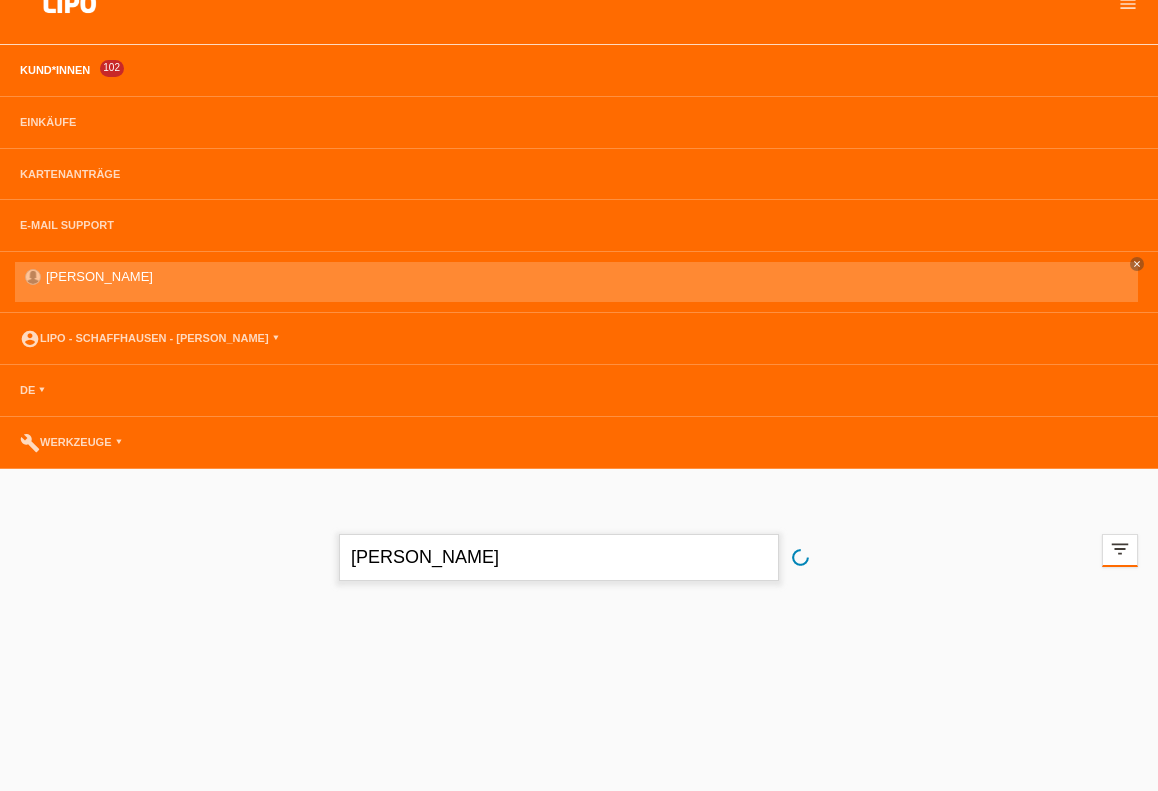 scroll, scrollTop: 21, scrollLeft: 0, axis: vertical 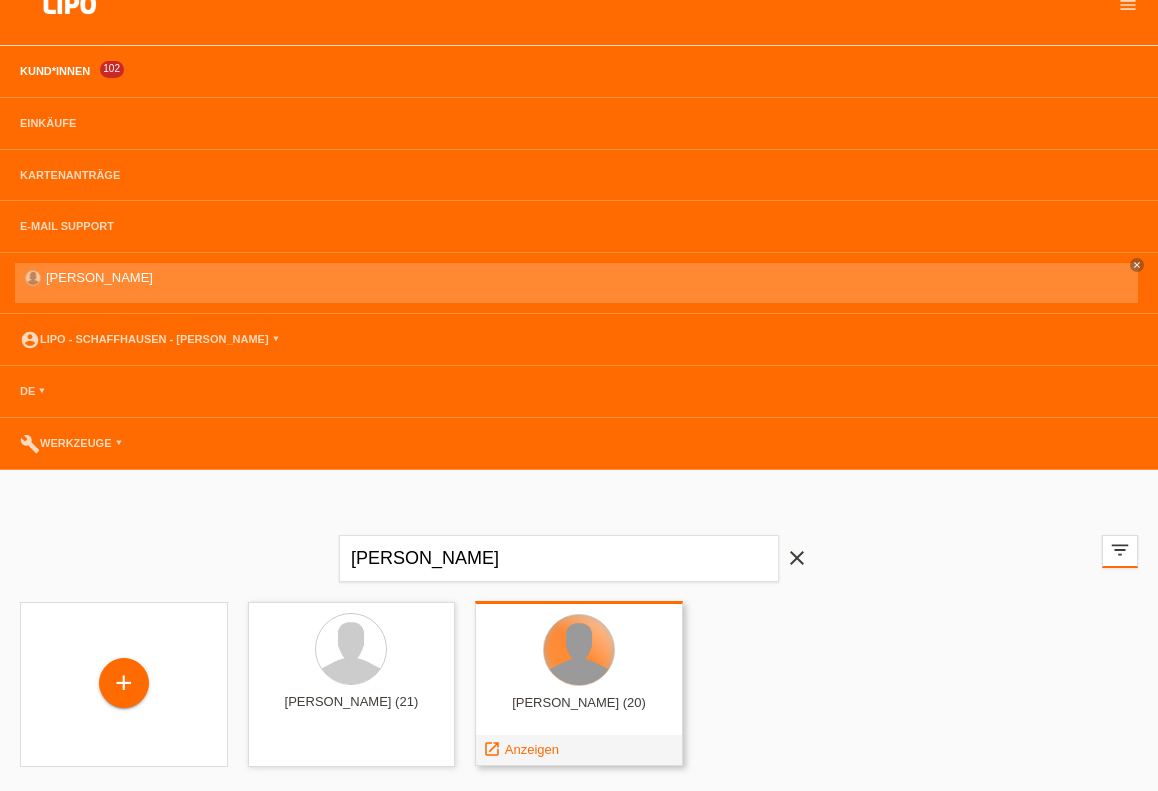click at bounding box center (579, 650) 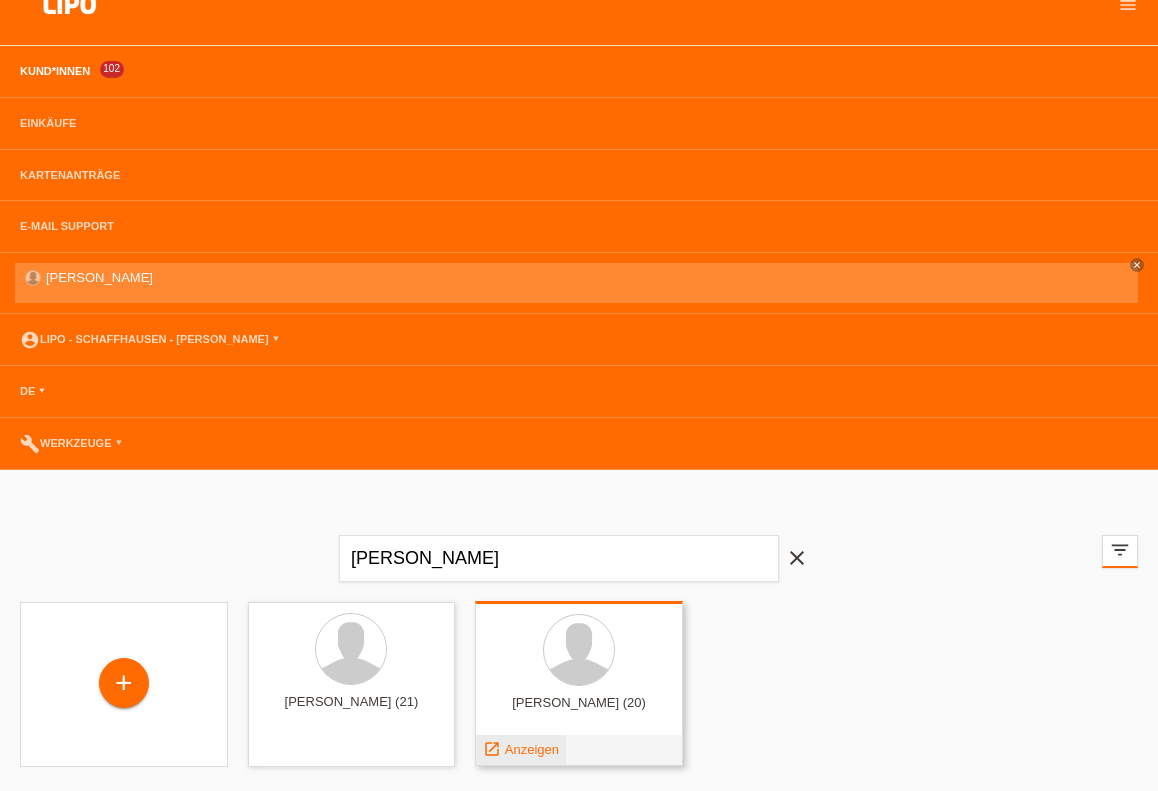 click on "launch   Anzeigen" at bounding box center [521, 750] 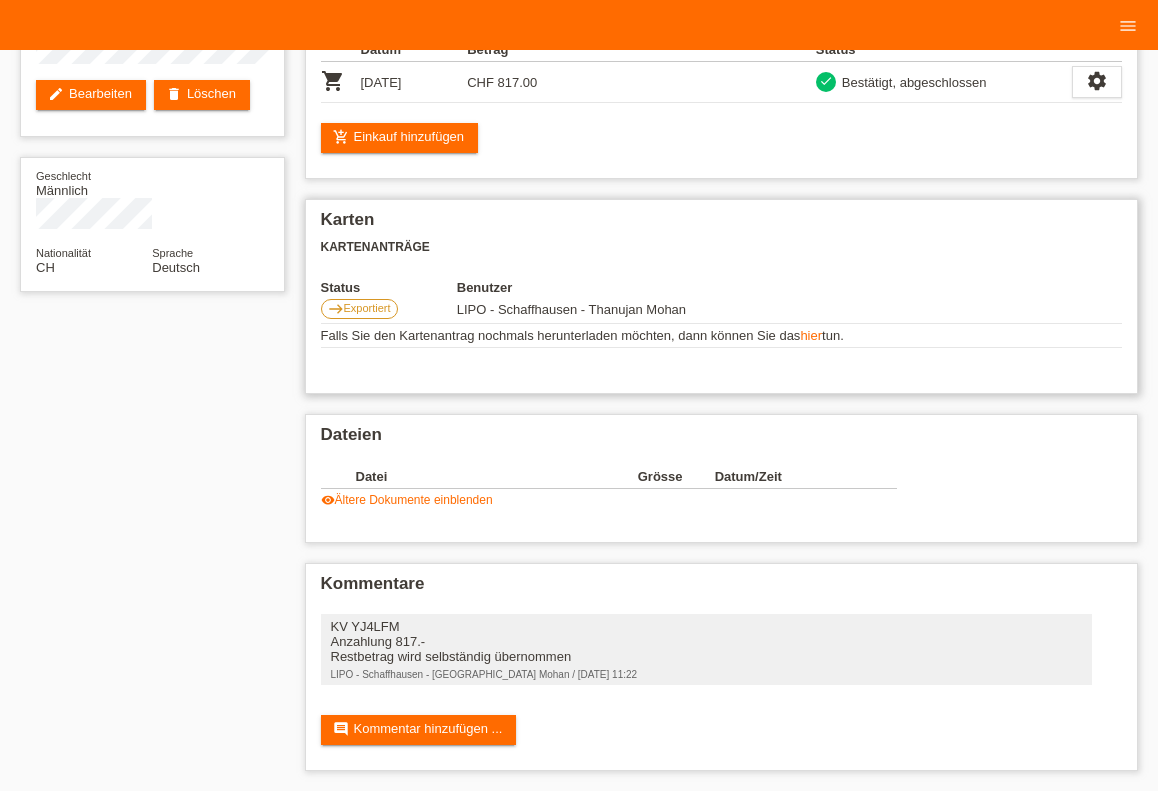 scroll, scrollTop: 216, scrollLeft: 0, axis: vertical 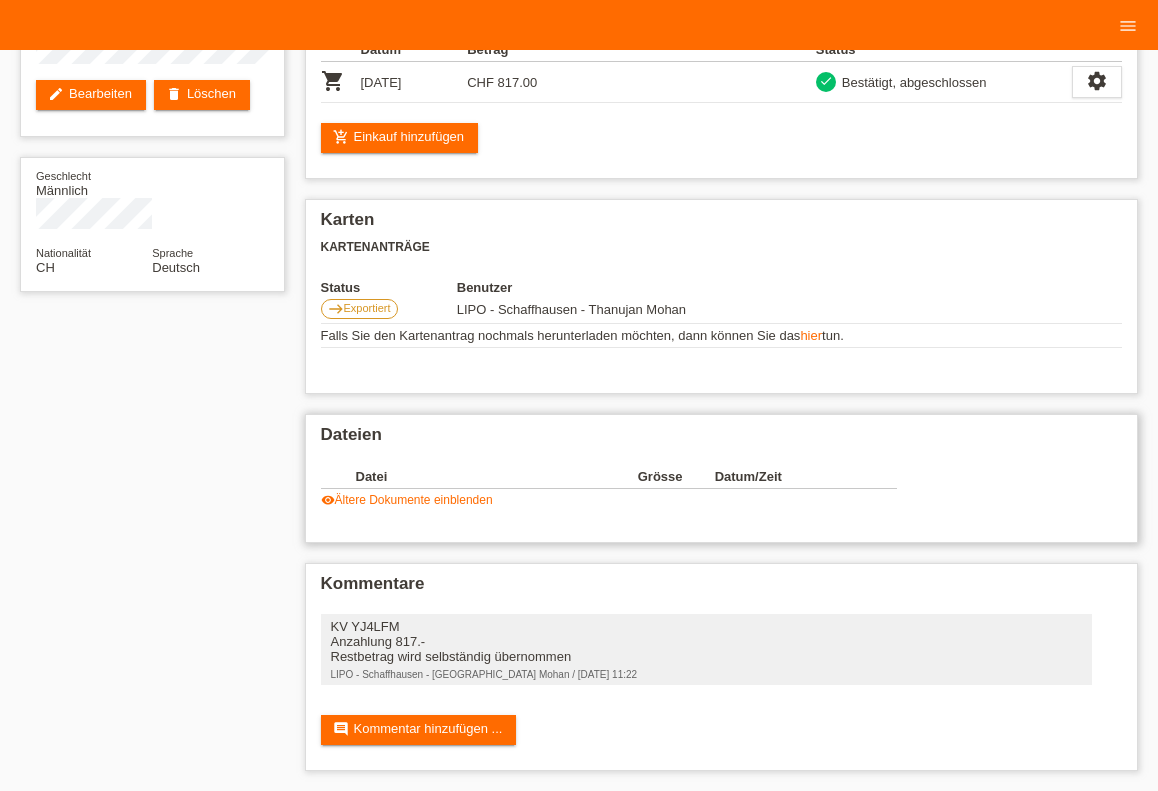 click on "Datei
Grösse
Datum/Zeit
insert_drive_file
SKP-F30-00124092810320.pdf
981 KB
28.09.2024 12:53
delete
visibility" at bounding box center [609, 486] 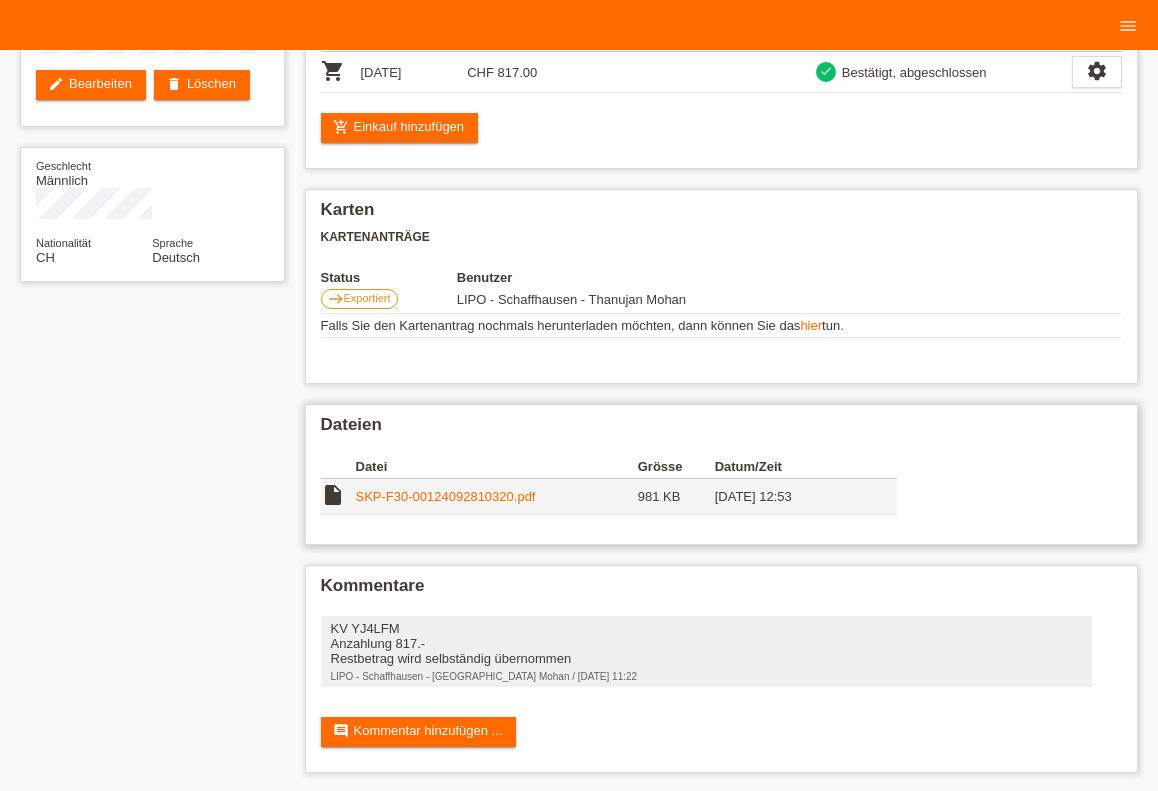 click on "SKP-F30-00124092810320.pdf" at bounding box center [446, 496] 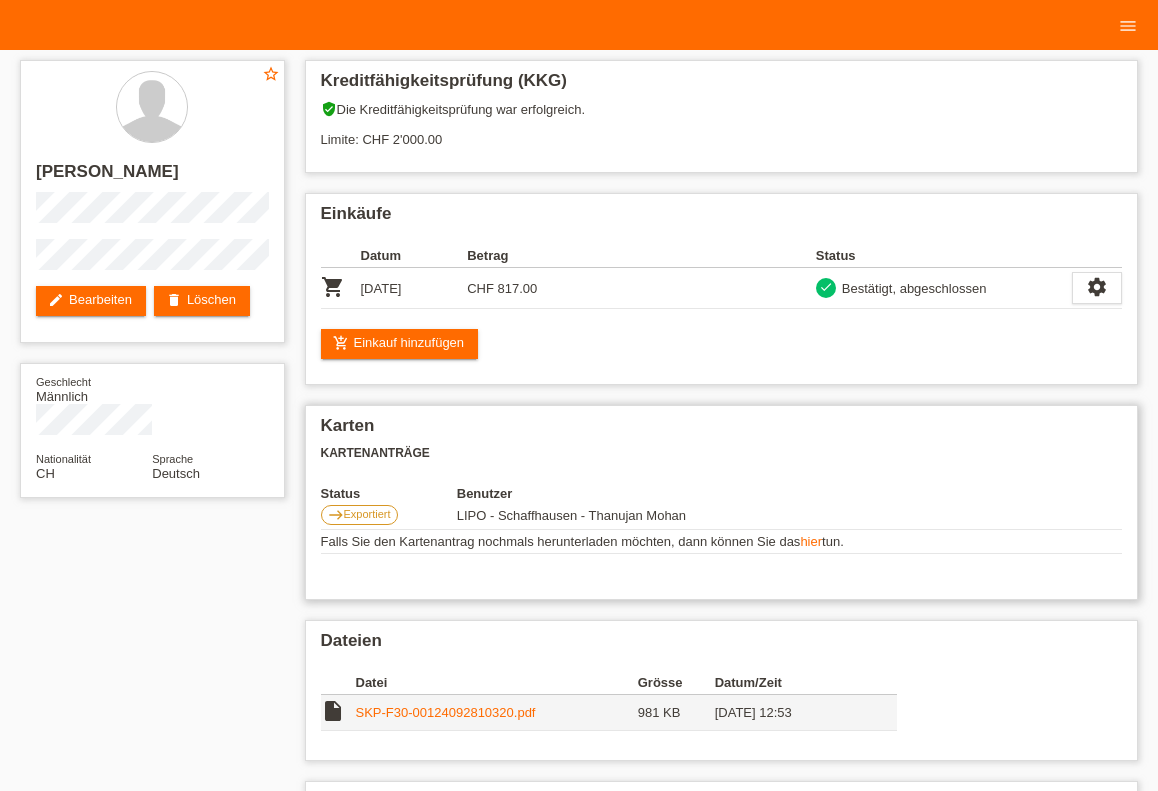 scroll, scrollTop: 0, scrollLeft: 0, axis: both 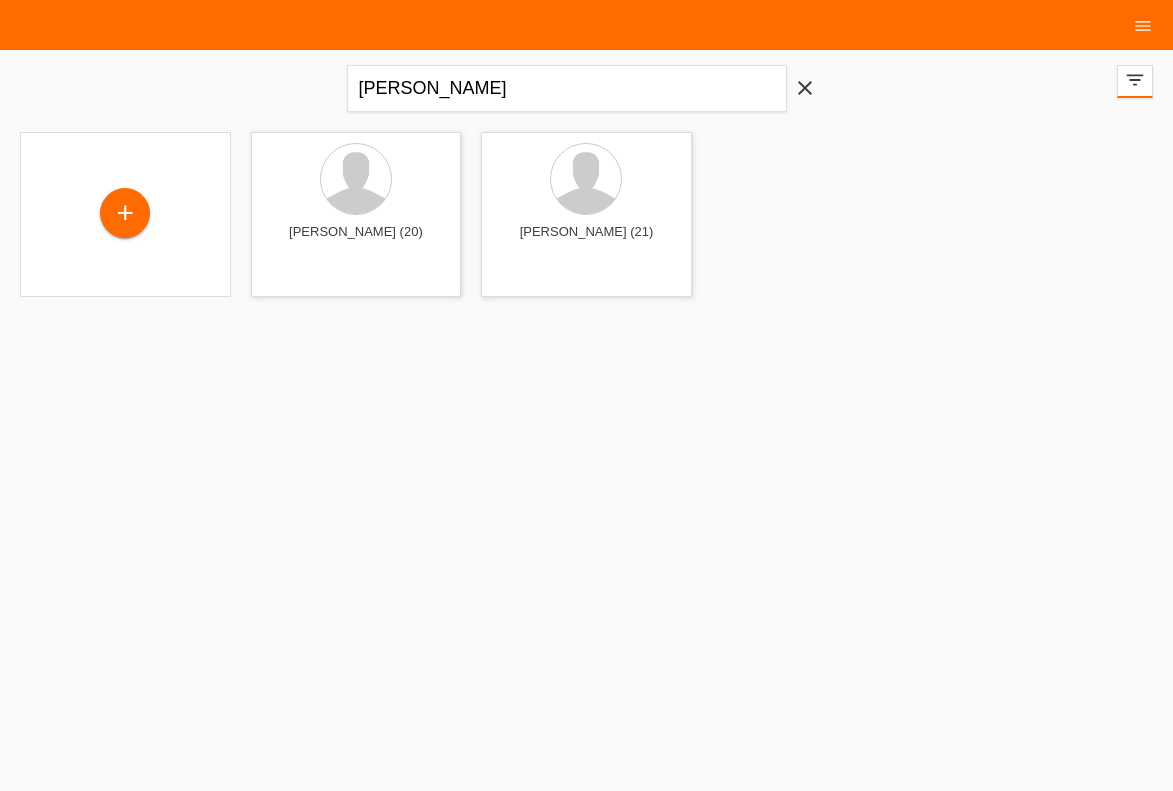 click on "close" at bounding box center (805, 88) 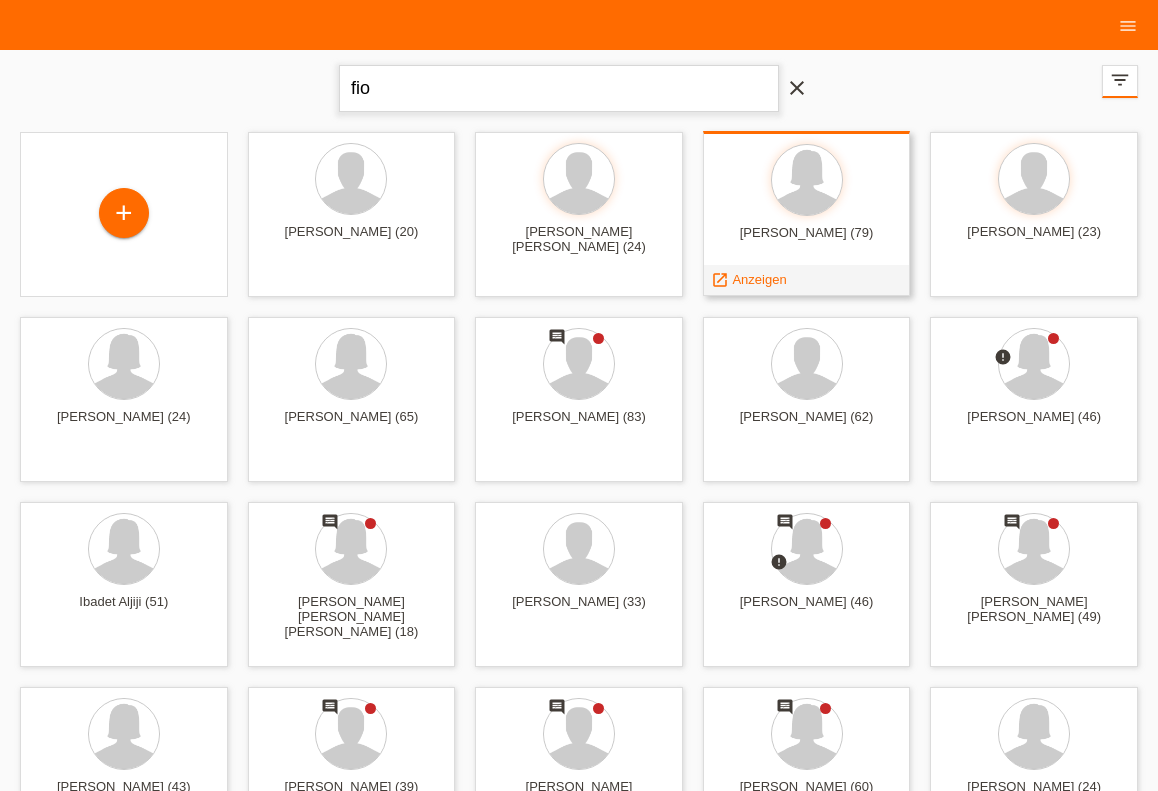 type on "fio" 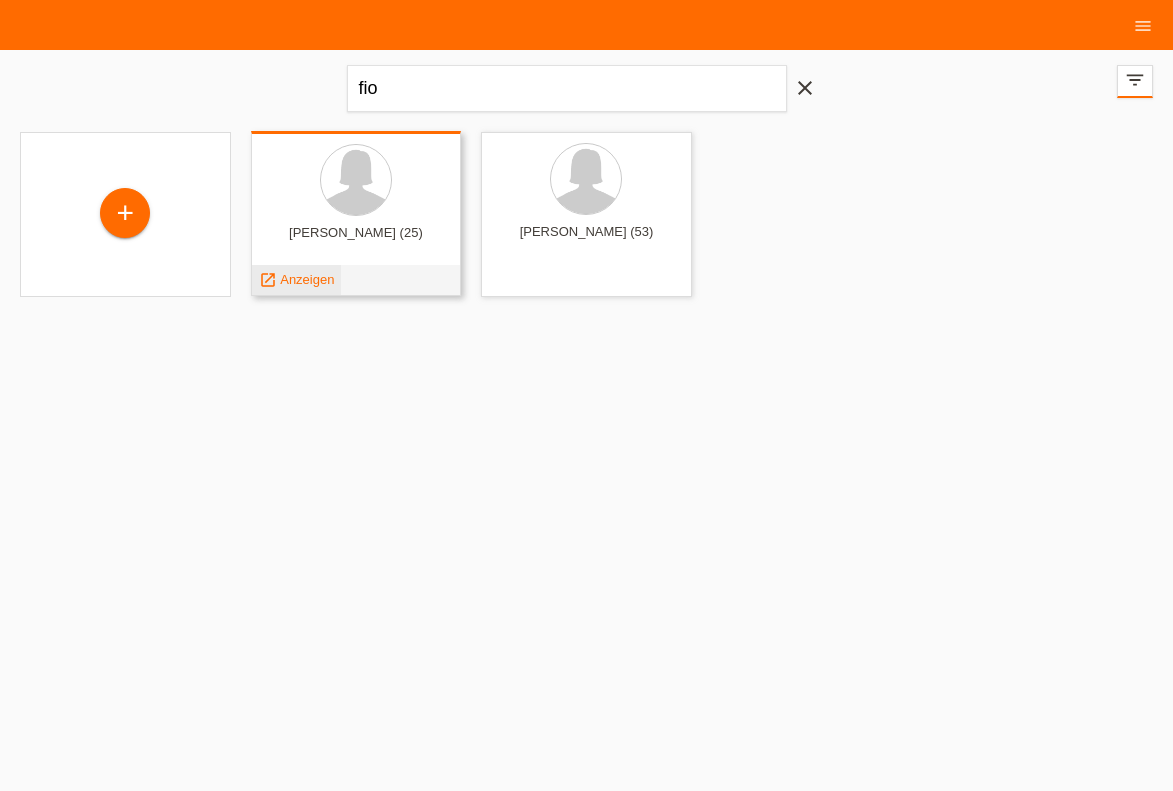click on "Anzeigen" at bounding box center [307, 279] 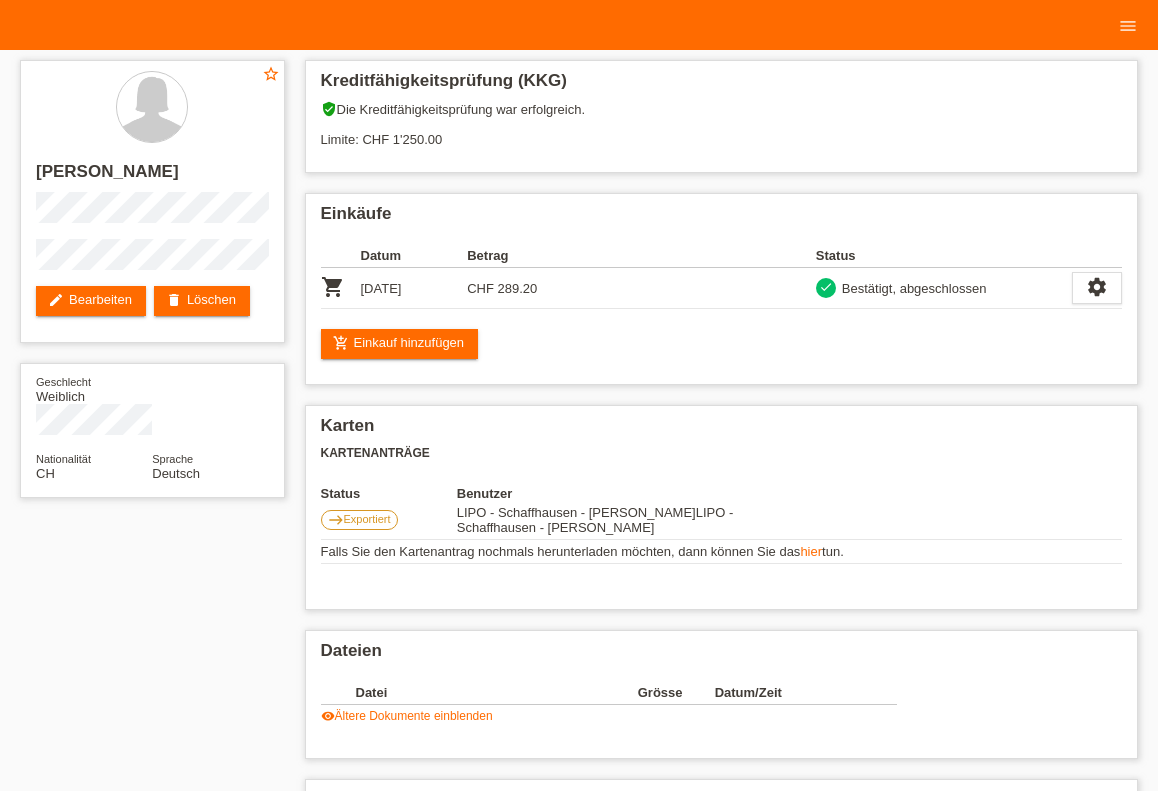 scroll, scrollTop: 0, scrollLeft: 0, axis: both 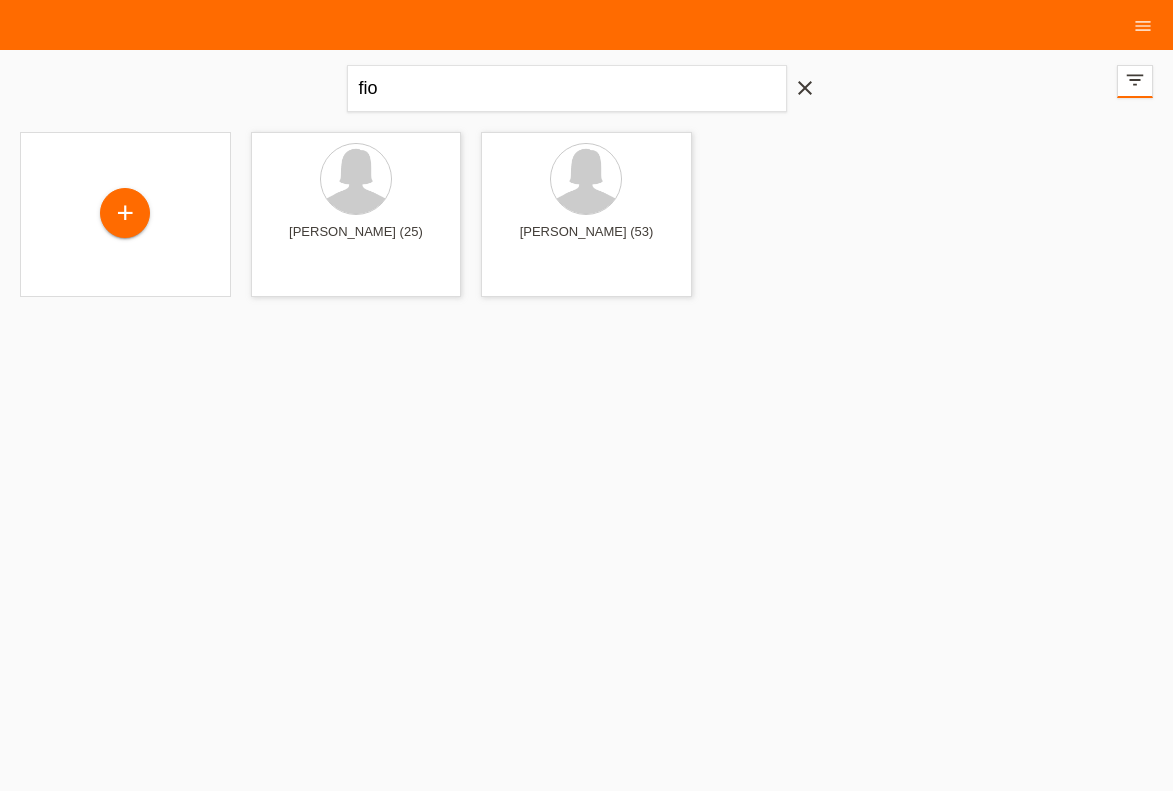 click on "close" at bounding box center [805, 90] 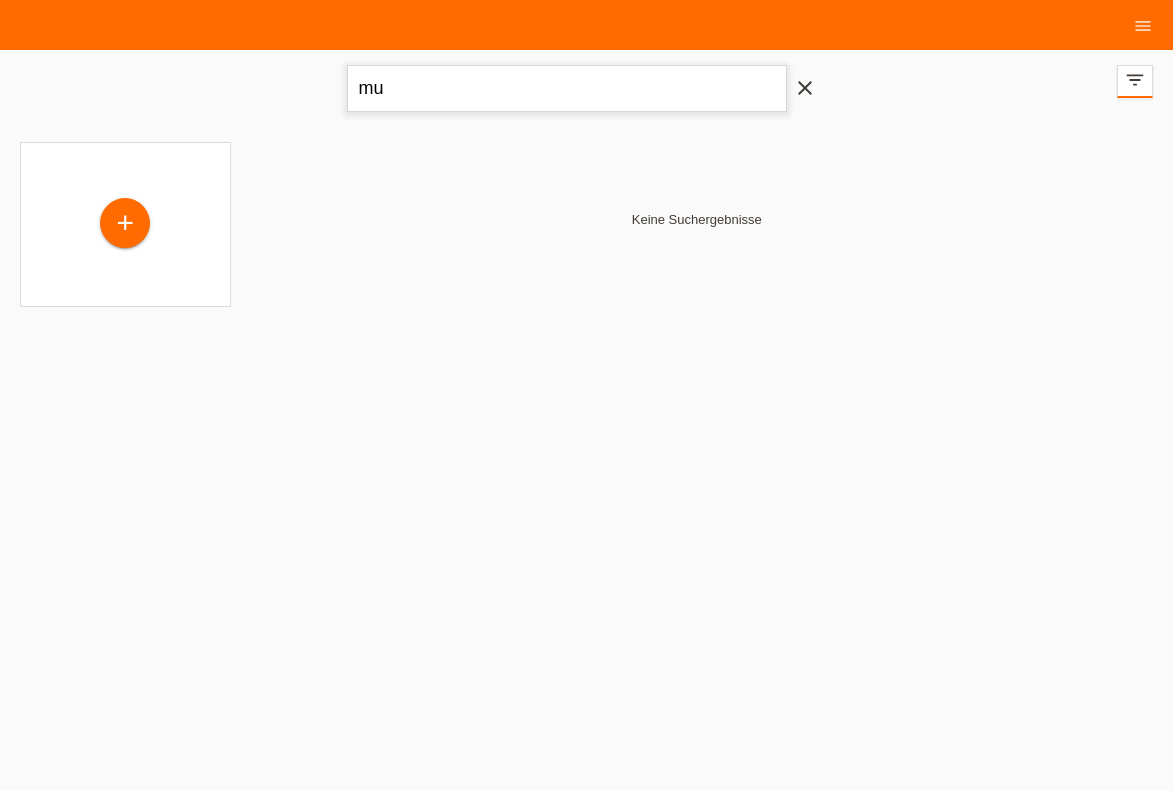 type on "m" 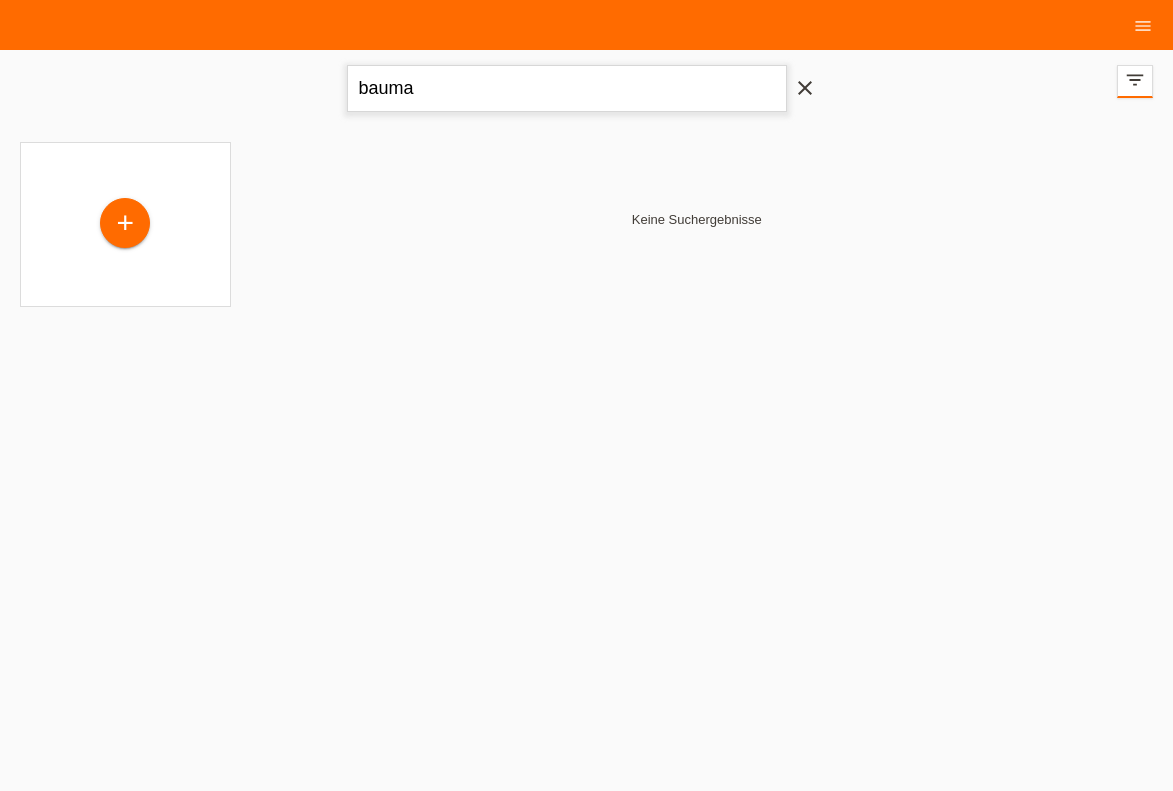 type on "bauma" 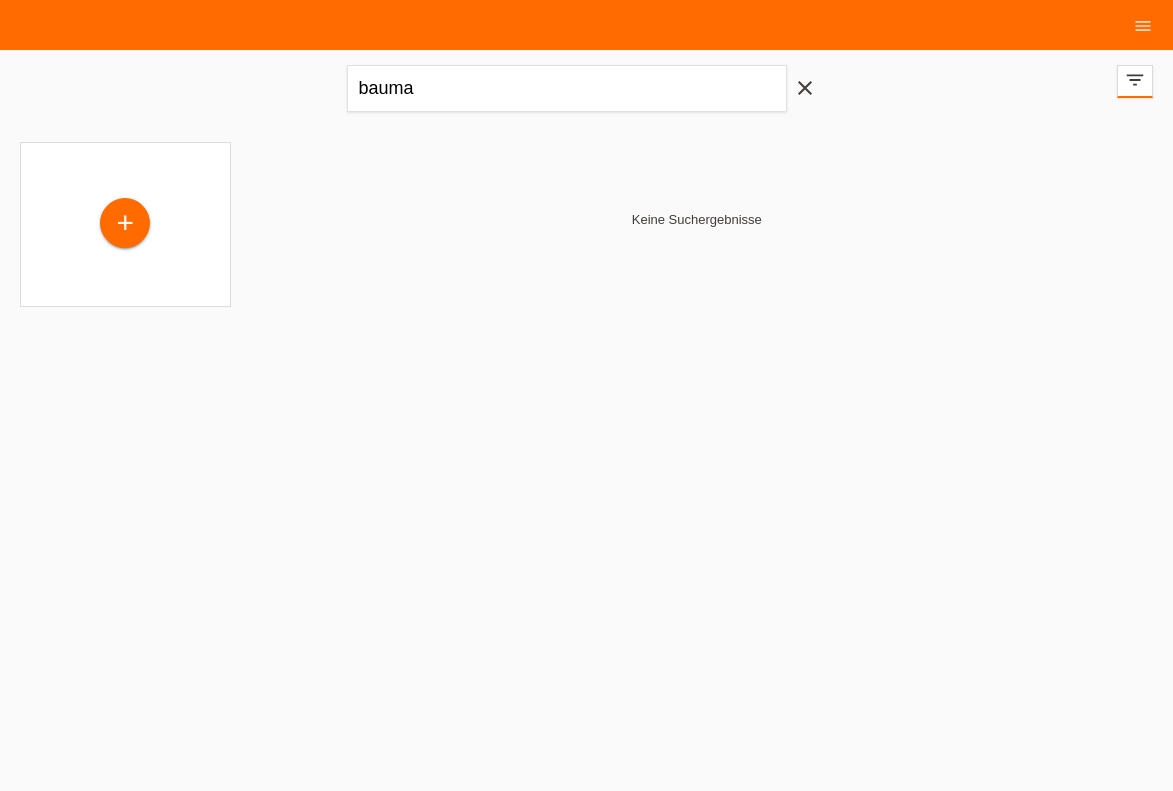 click on "close" at bounding box center [805, 90] 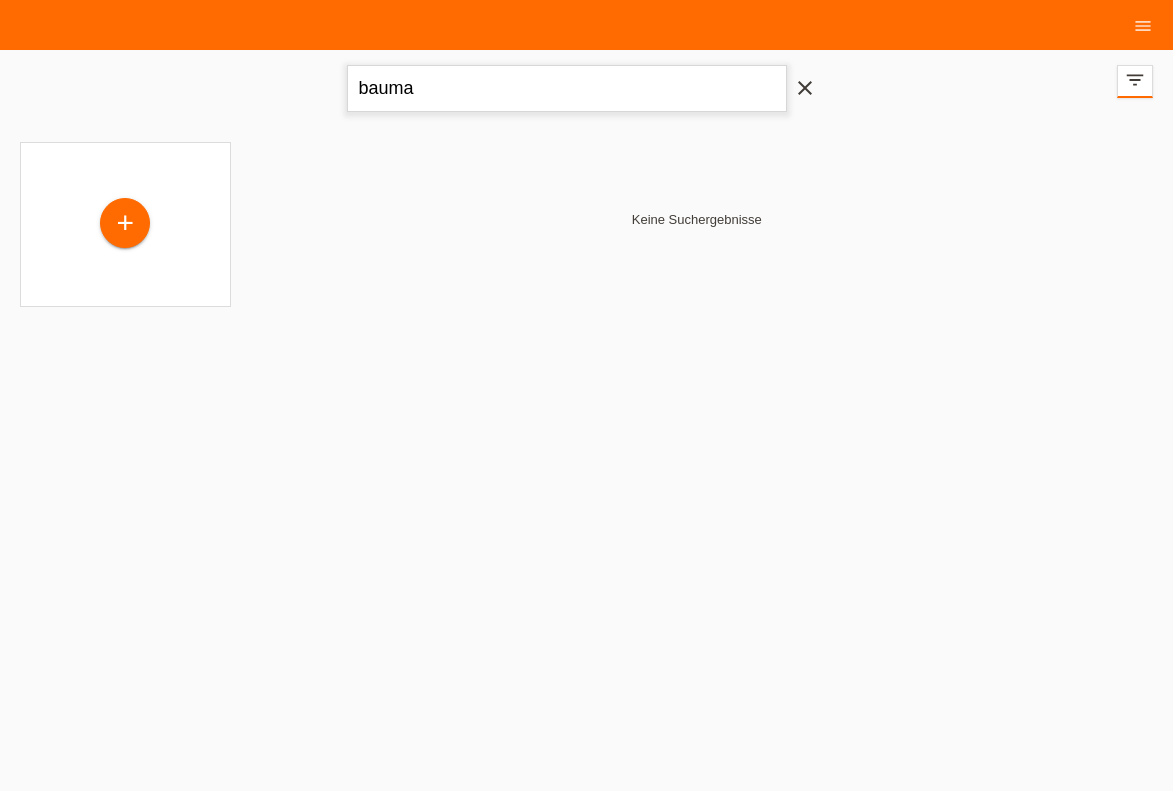 type 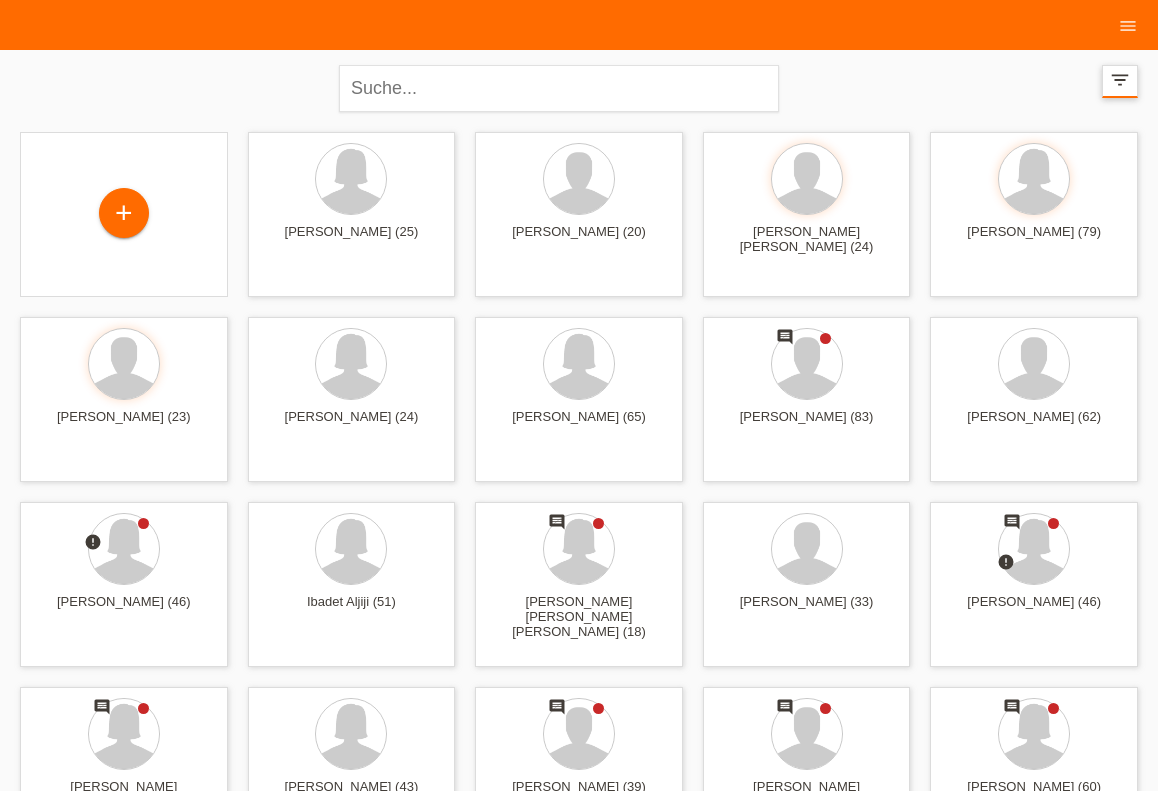 click on "filter_list" at bounding box center [1120, 80] 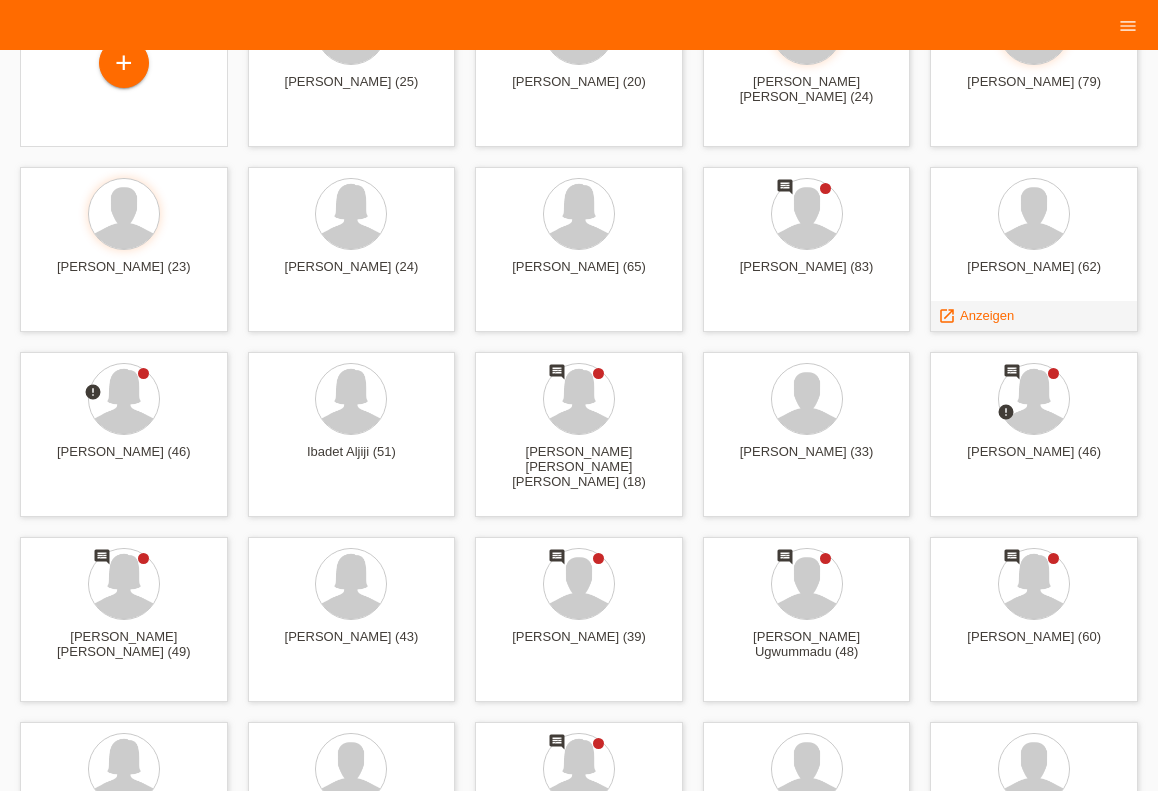 scroll, scrollTop: 255, scrollLeft: 0, axis: vertical 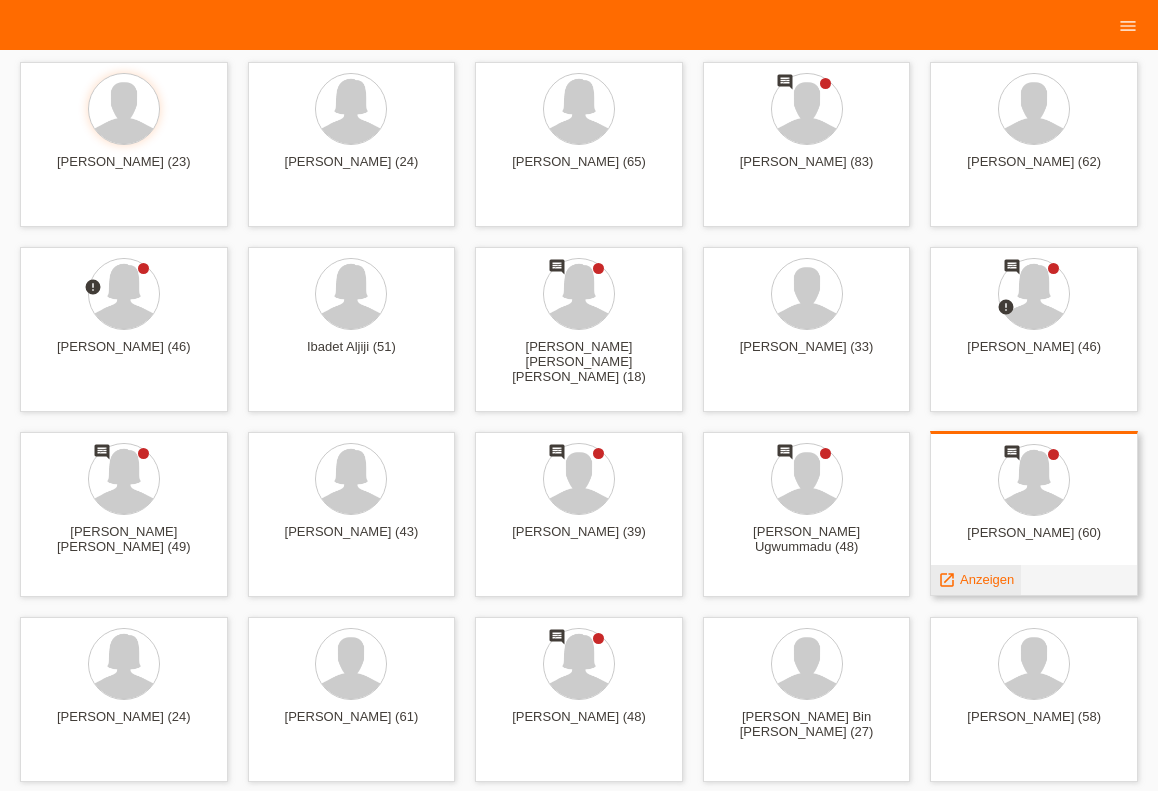 click on "launch   Anzeigen" at bounding box center (976, 580) 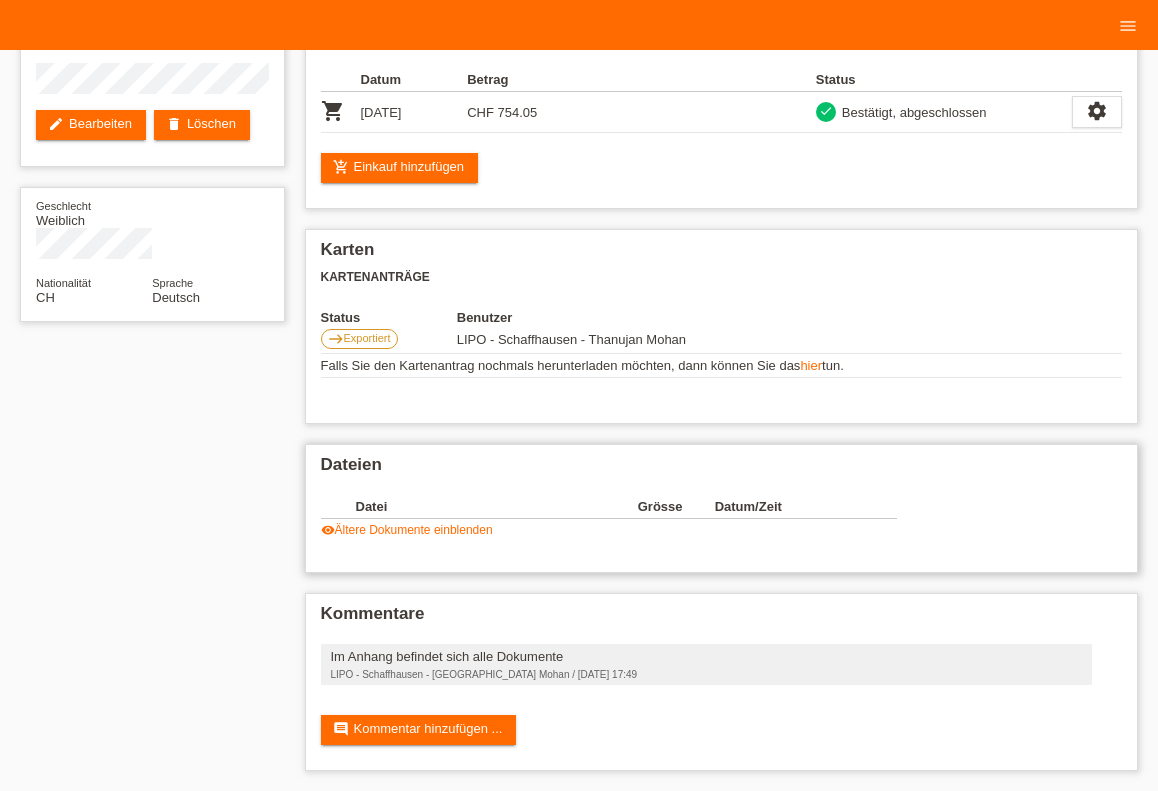 scroll, scrollTop: 185, scrollLeft: 0, axis: vertical 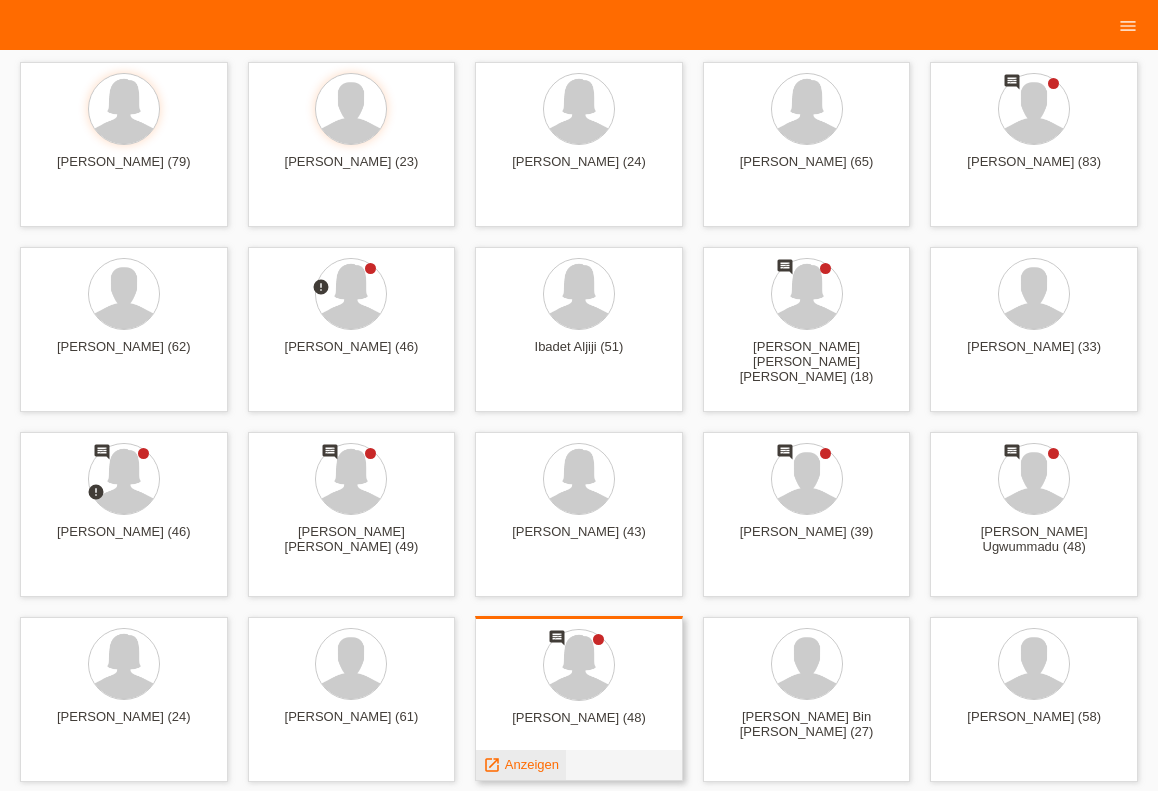 click on "Anzeigen" at bounding box center (532, 764) 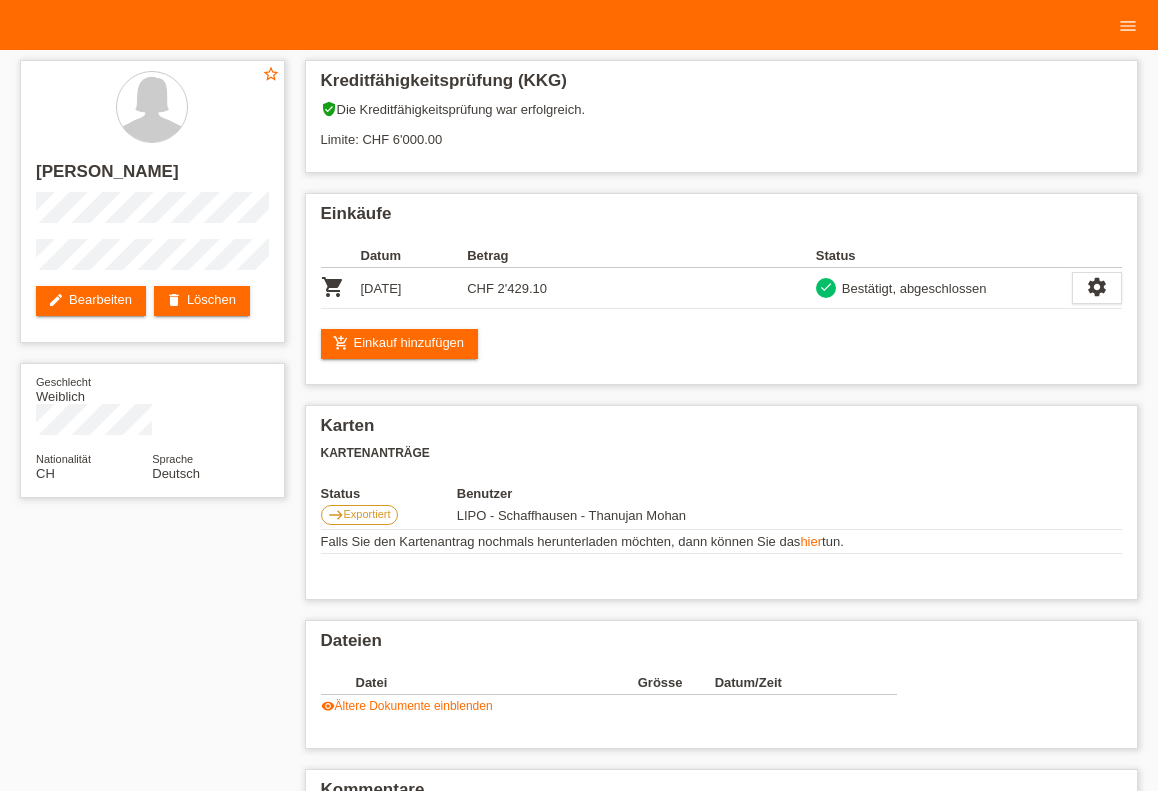 scroll, scrollTop: 0, scrollLeft: 0, axis: both 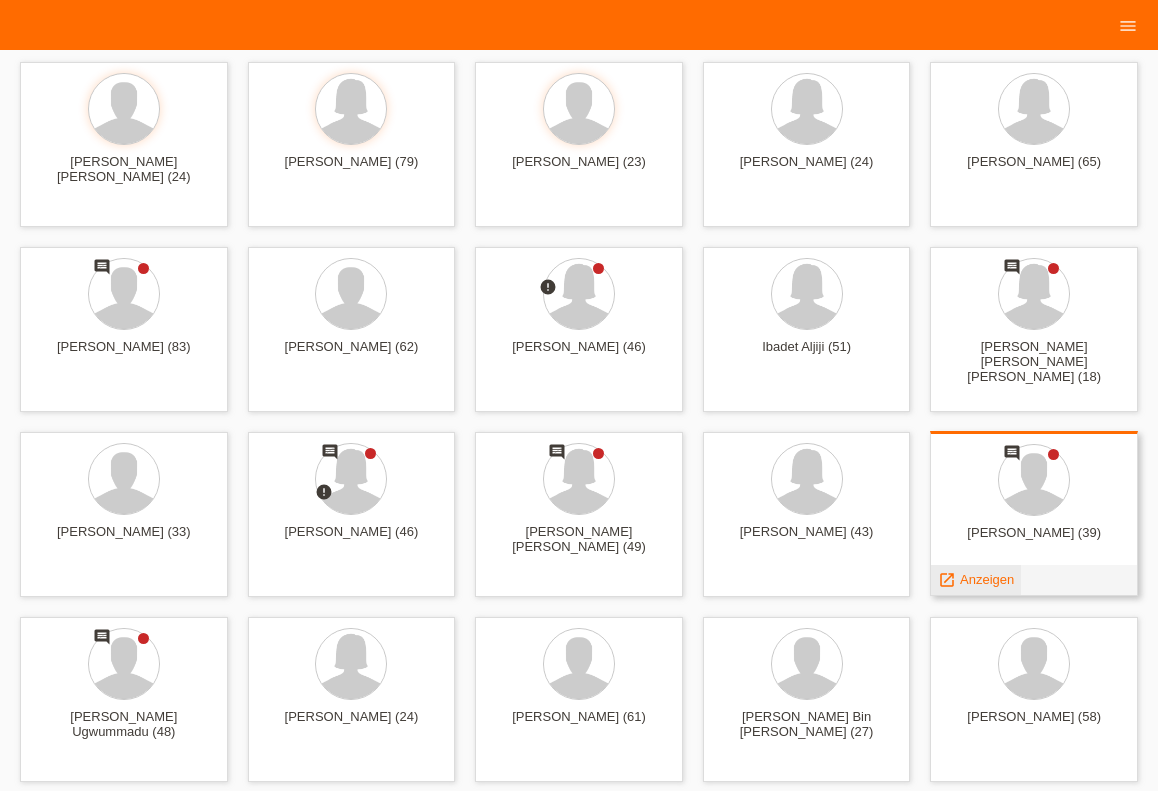 click on "Anzeigen" at bounding box center (987, 579) 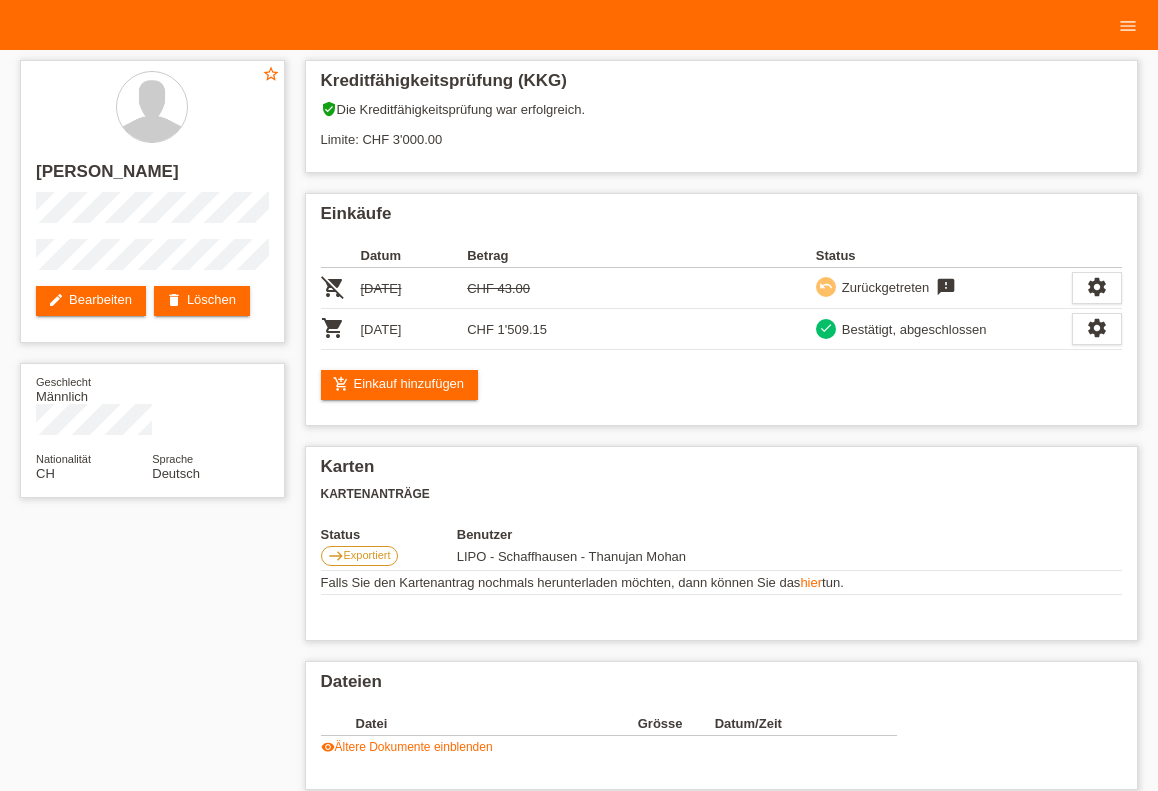 scroll, scrollTop: 0, scrollLeft: 0, axis: both 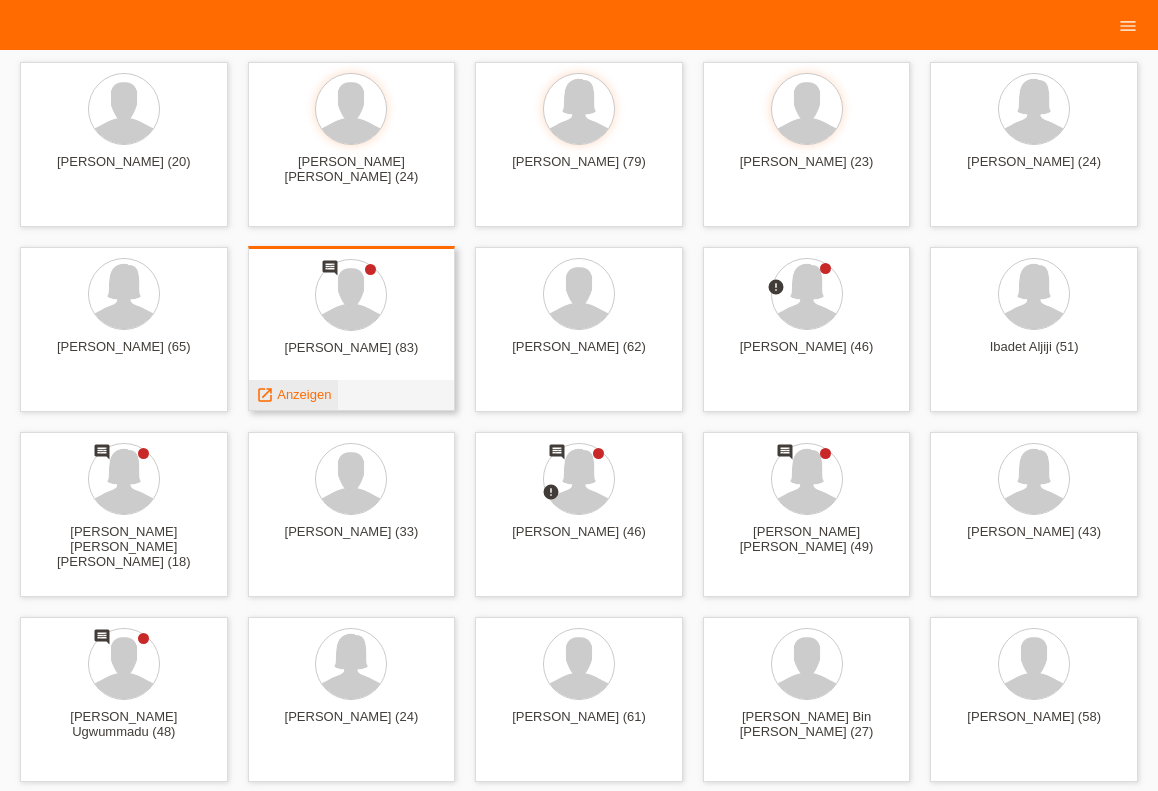 click on "Anzeigen" at bounding box center (304, 394) 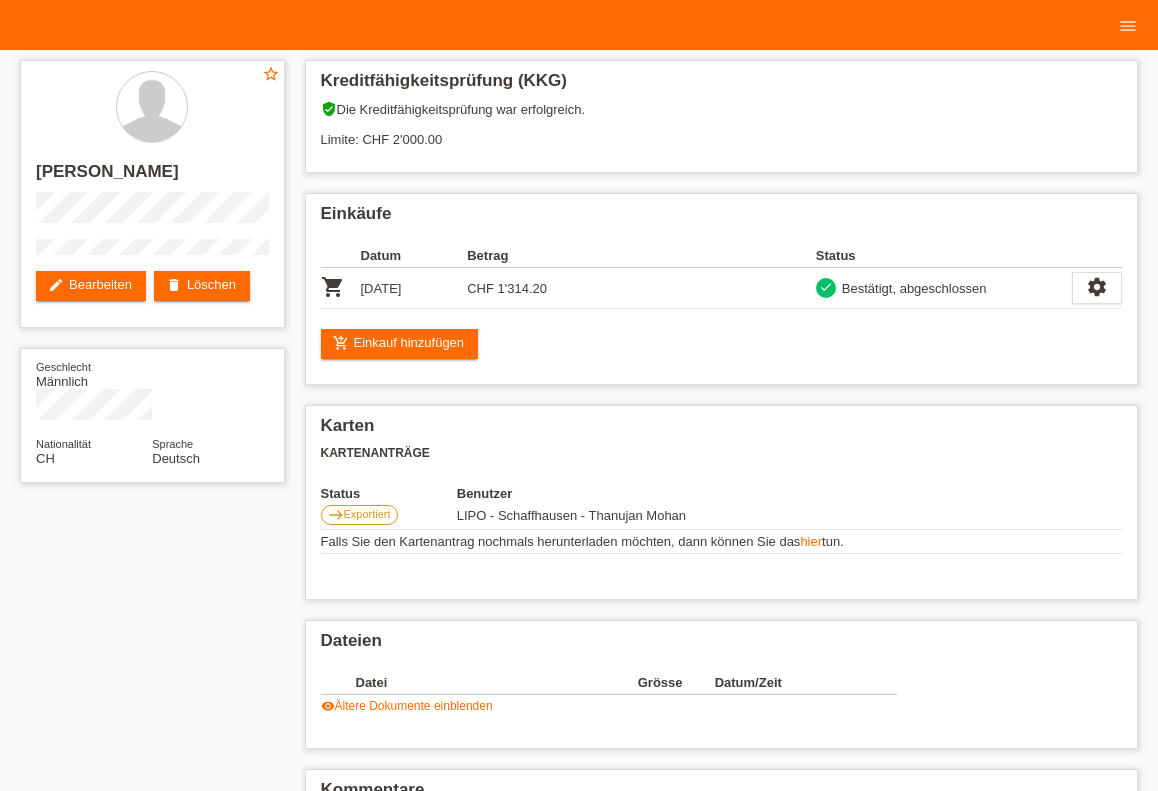 scroll, scrollTop: 0, scrollLeft: 0, axis: both 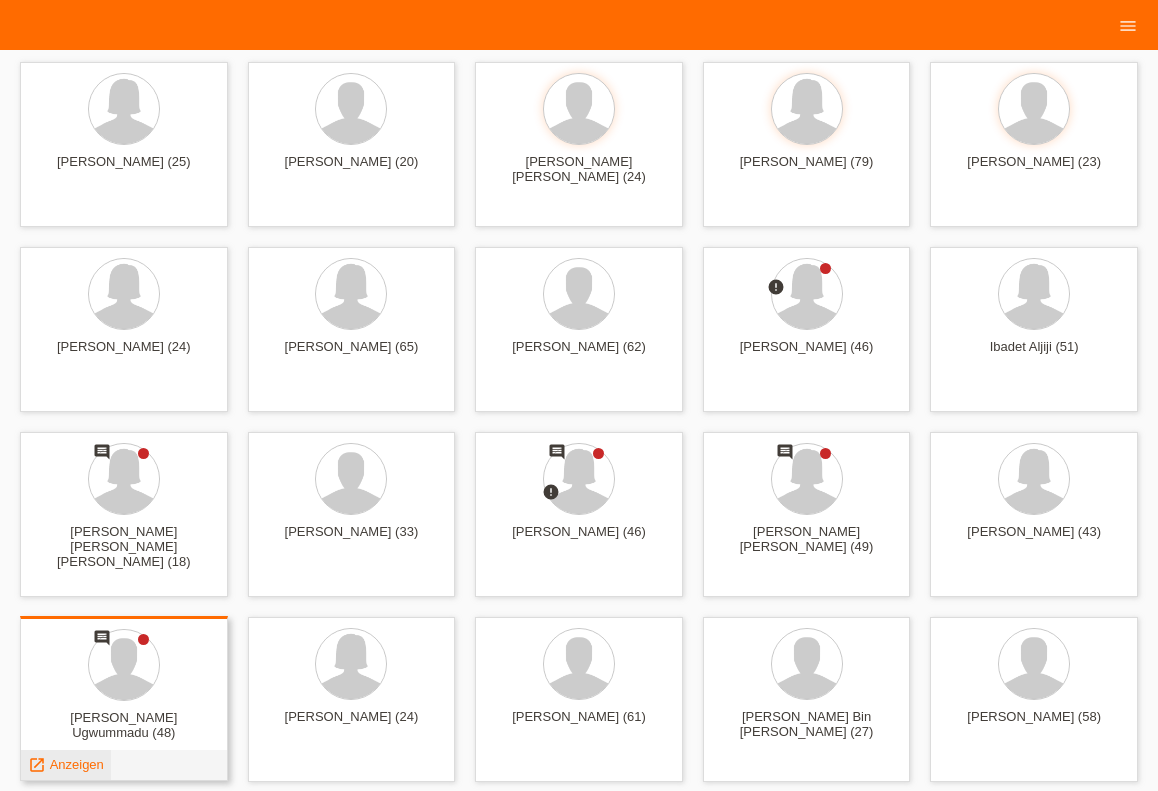 click on "Anzeigen" at bounding box center [77, 764] 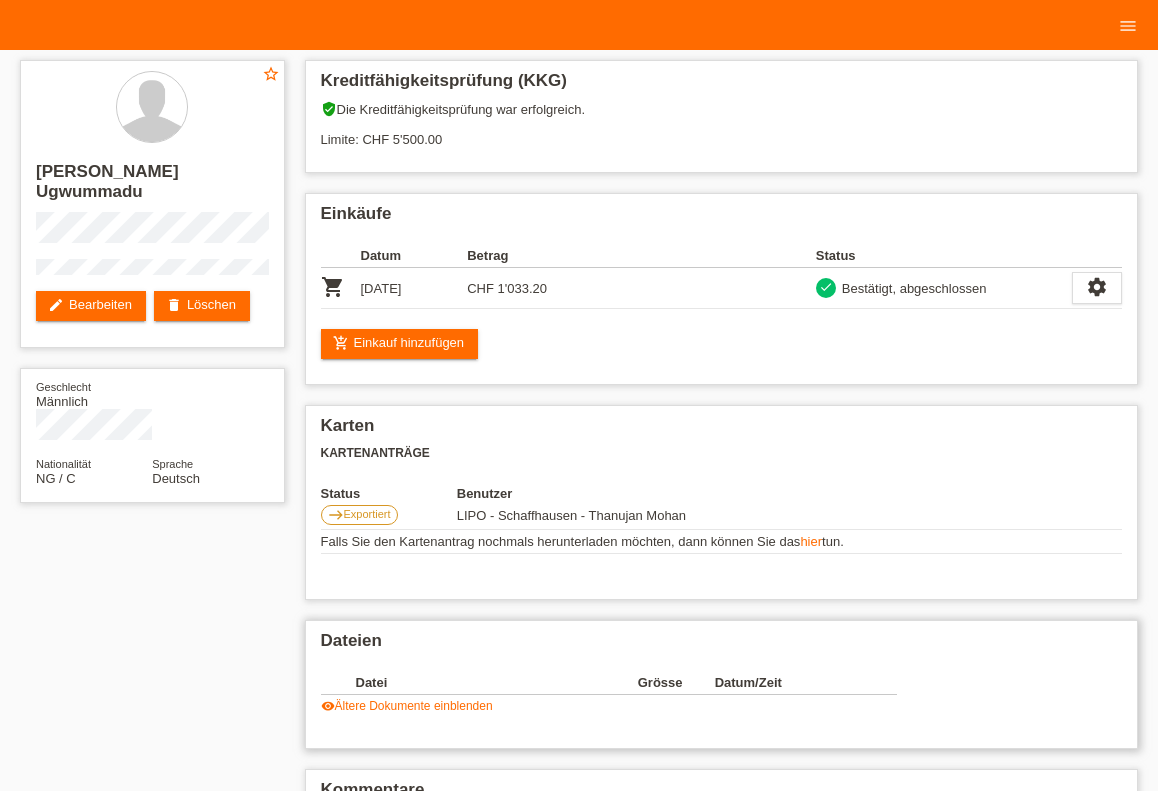 scroll, scrollTop: 0, scrollLeft: 0, axis: both 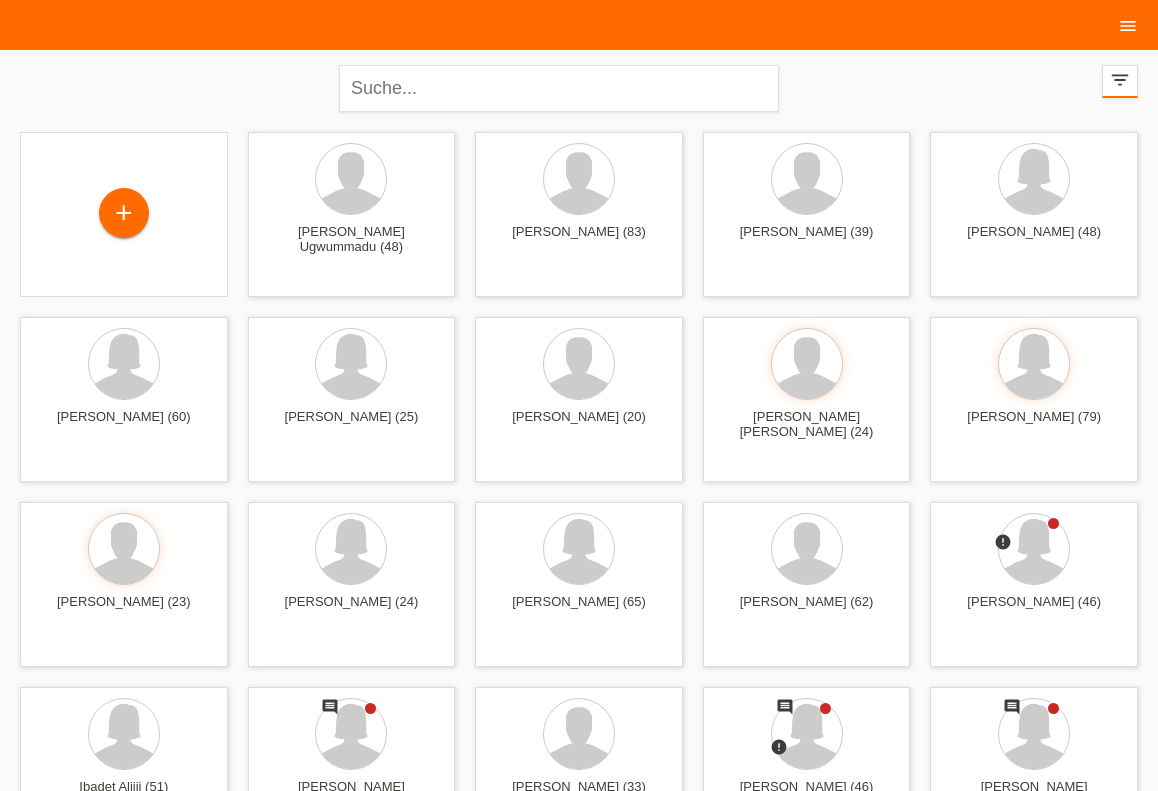 click on "menu" at bounding box center (1128, 26) 